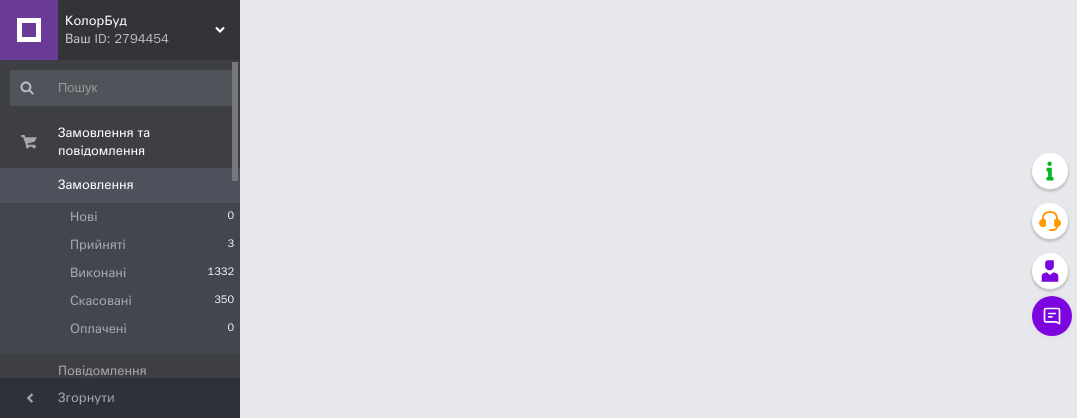 click on "Виконані 1332" at bounding box center (123, 273) 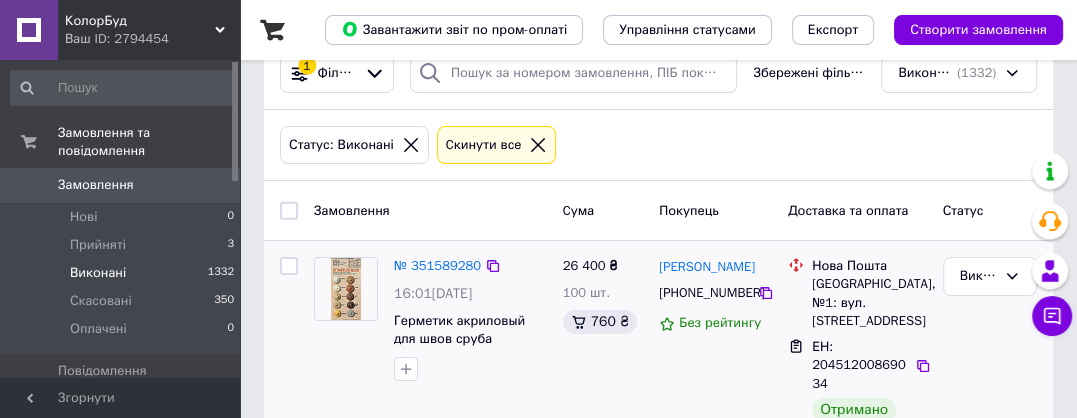 scroll, scrollTop: 146, scrollLeft: 0, axis: vertical 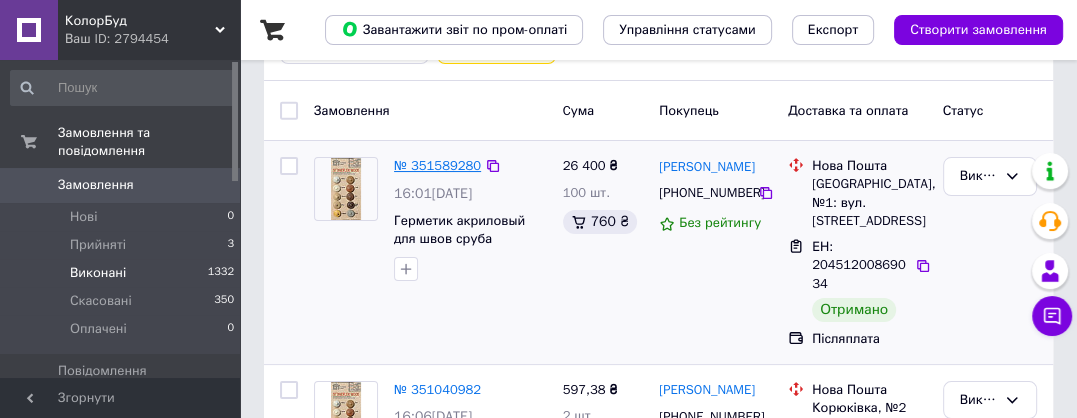 click on "№ 351589280" at bounding box center [437, 165] 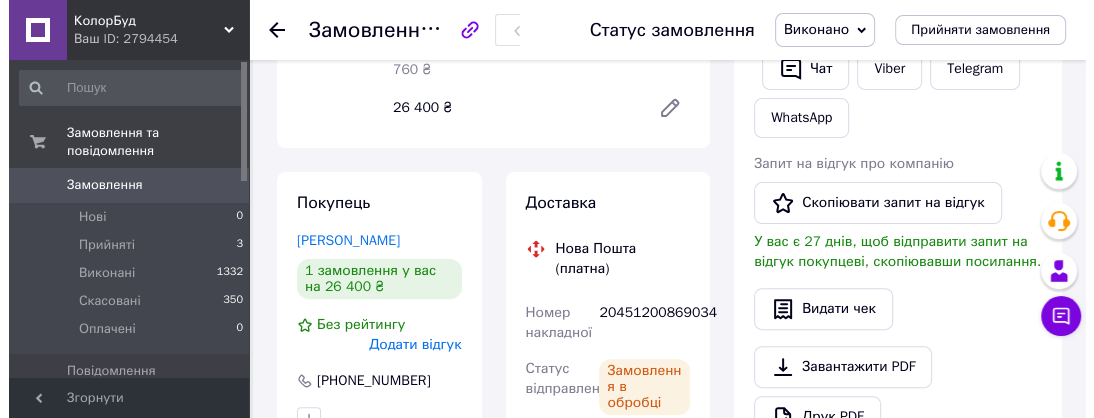 scroll, scrollTop: 400, scrollLeft: 0, axis: vertical 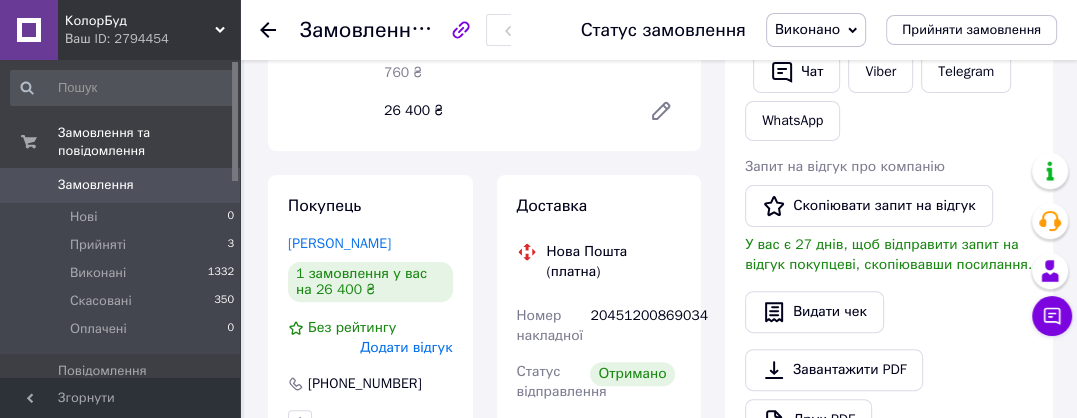 click on "Додати відгук" at bounding box center (406, 347) 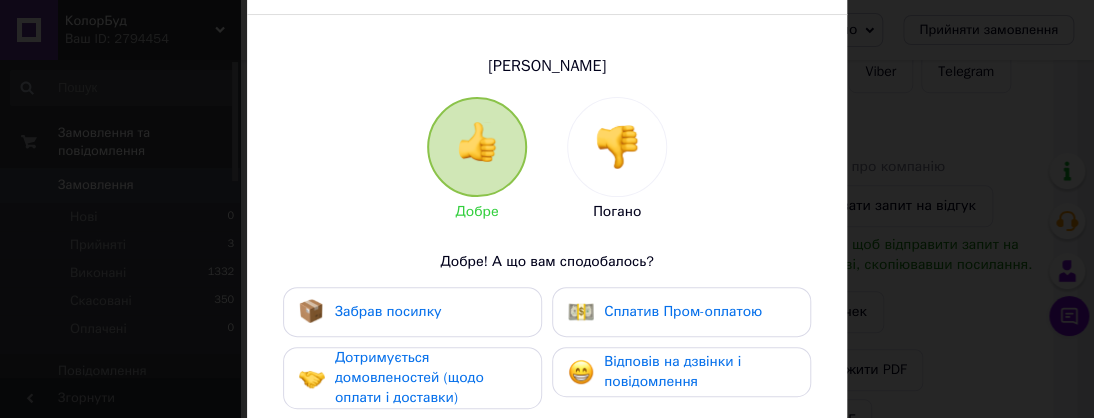 scroll, scrollTop: 200, scrollLeft: 0, axis: vertical 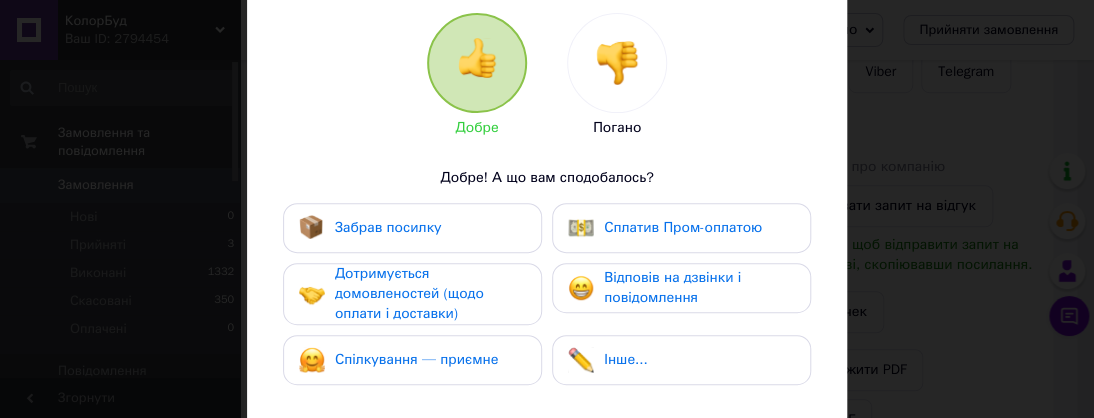 click on "Забрав посилку" at bounding box center [388, 227] 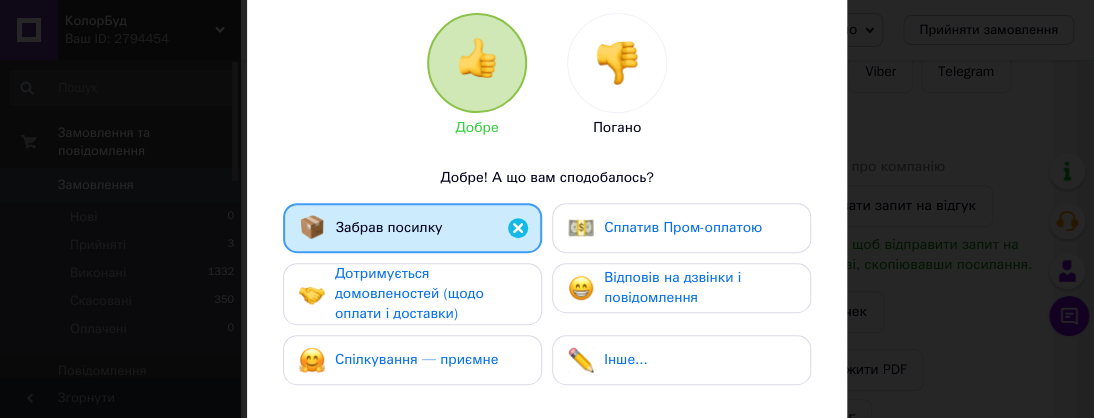 click on "Дотримується домовленостей (щодо оплати і доставки)" at bounding box center [409, 293] 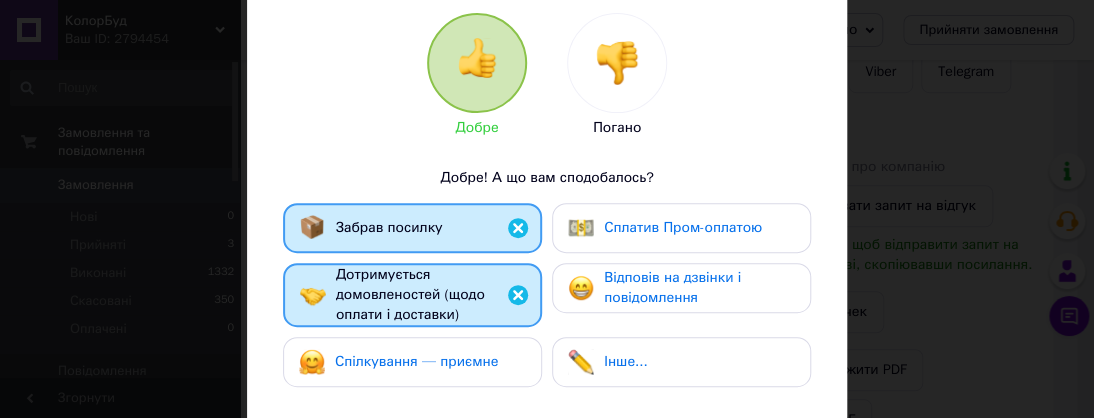 click on "Спілкування — приємне" at bounding box center (417, 361) 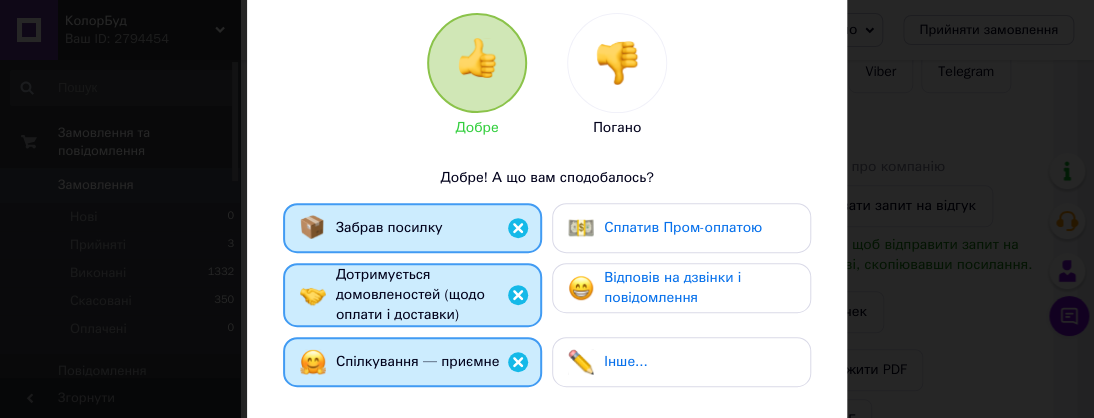 click on "Відповів на дзвінки і повідомлення" at bounding box center (672, 287) 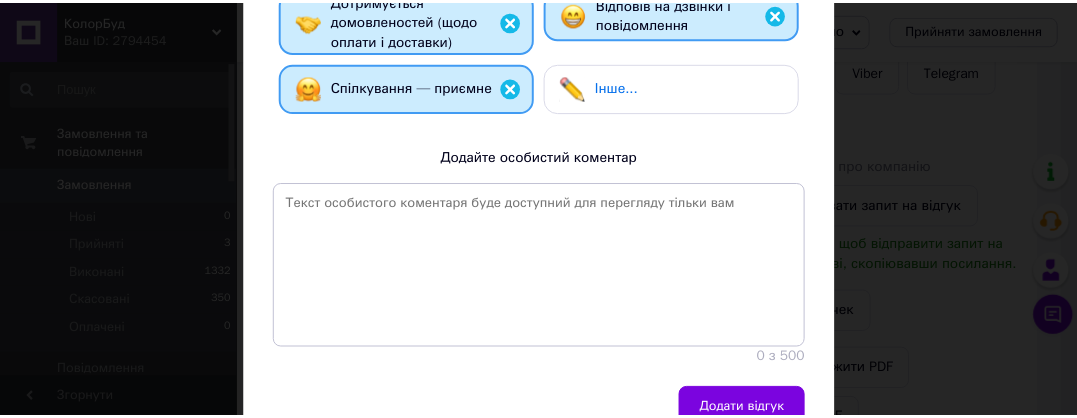 scroll, scrollTop: 572, scrollLeft: 0, axis: vertical 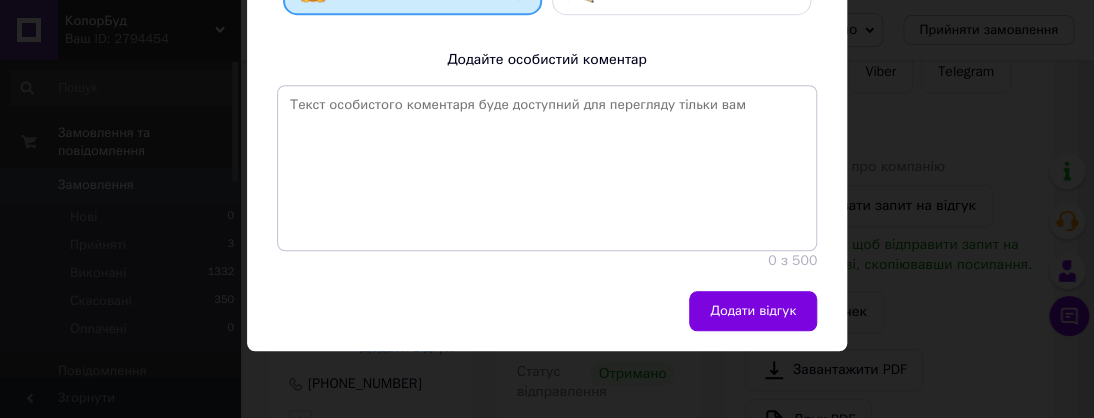 click on "Додати відгук" at bounding box center (753, 311) 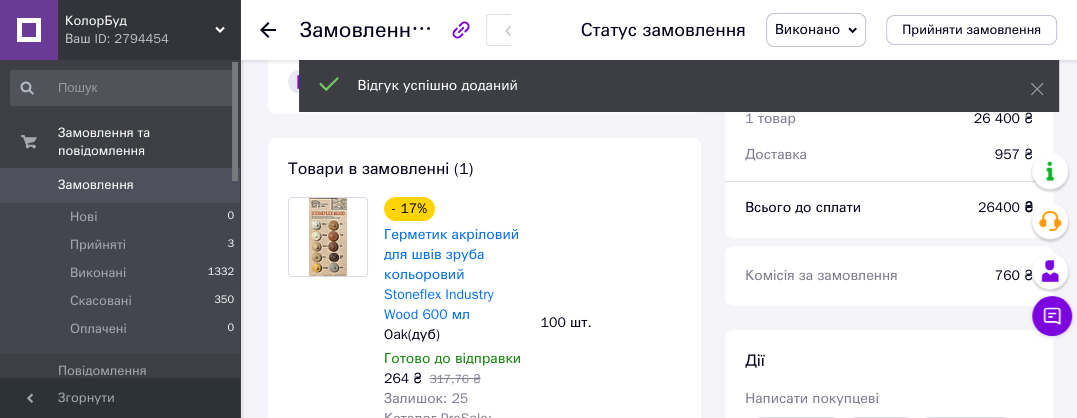 scroll, scrollTop: 0, scrollLeft: 0, axis: both 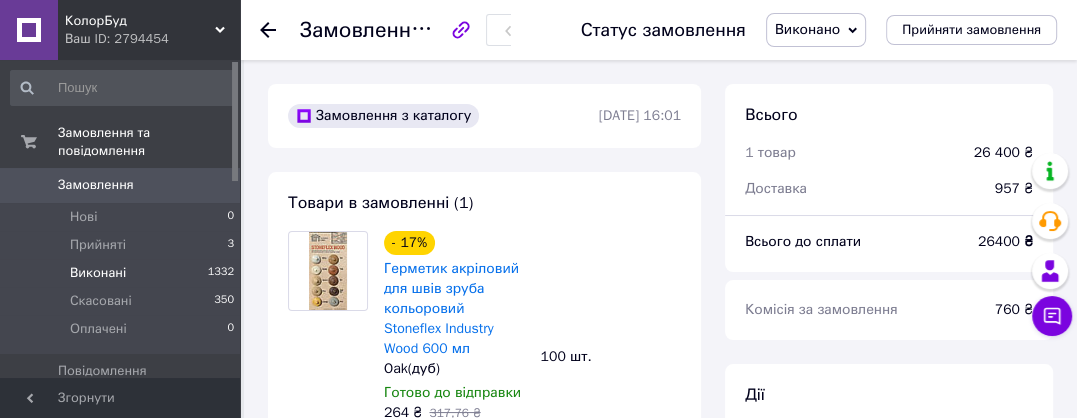 click on "Виконані" at bounding box center (98, 273) 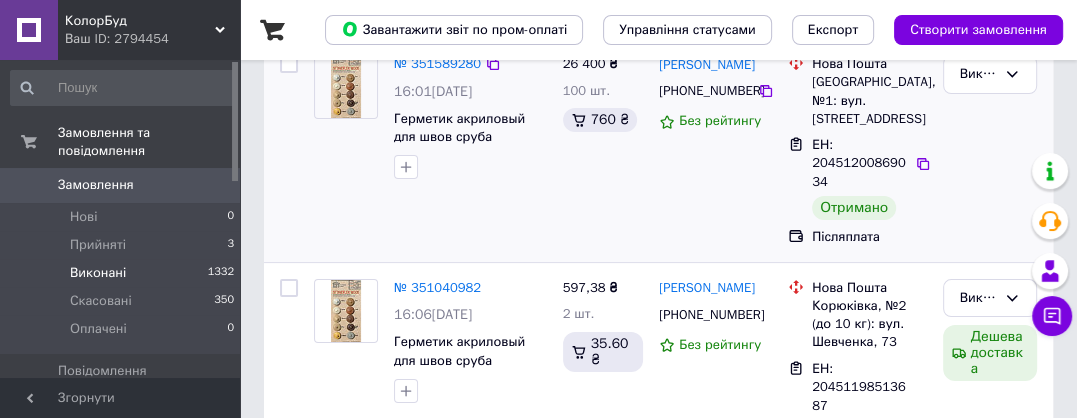 scroll, scrollTop: 300, scrollLeft: 0, axis: vertical 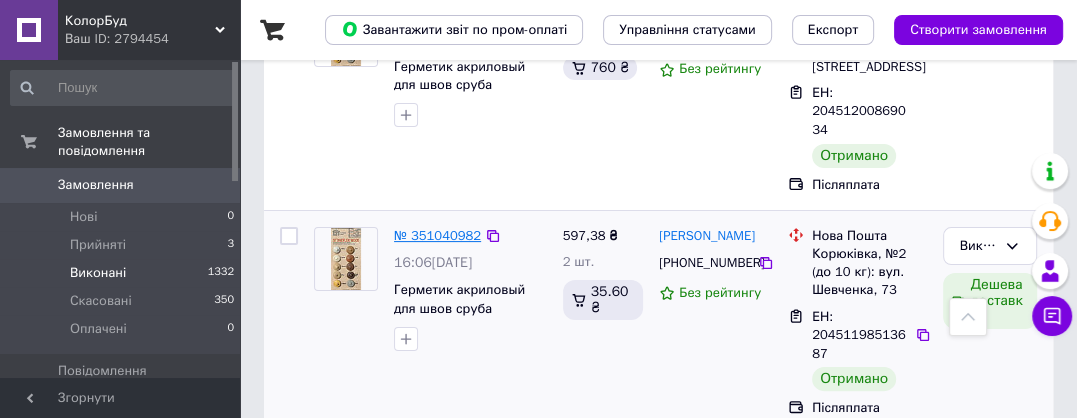 click on "№ 351040982" at bounding box center [437, 235] 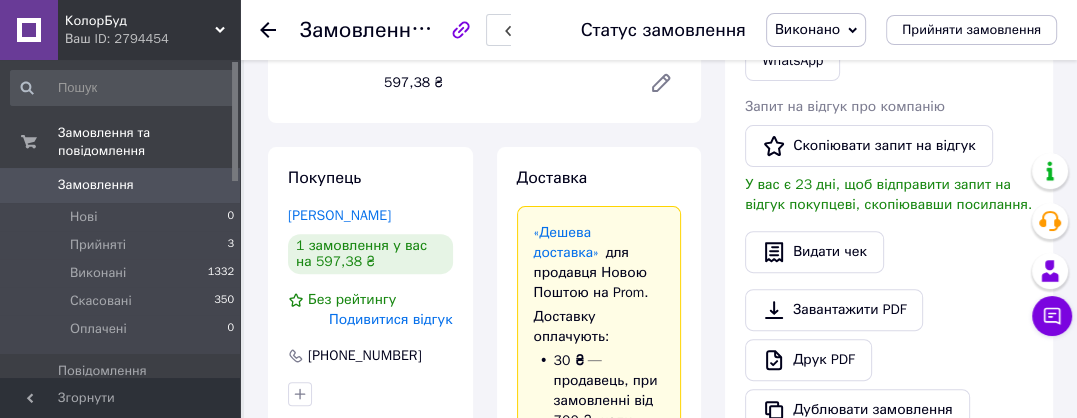 scroll, scrollTop: 600, scrollLeft: 0, axis: vertical 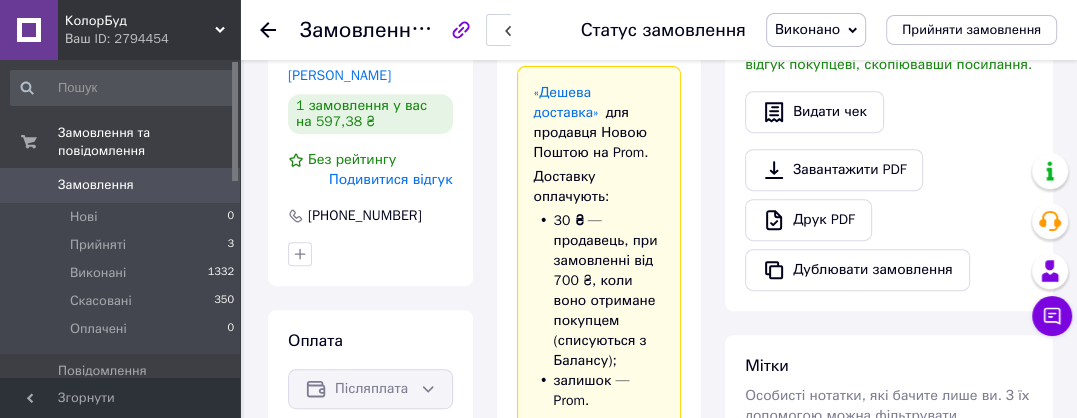 click on "Подивитися відгук" at bounding box center (390, 179) 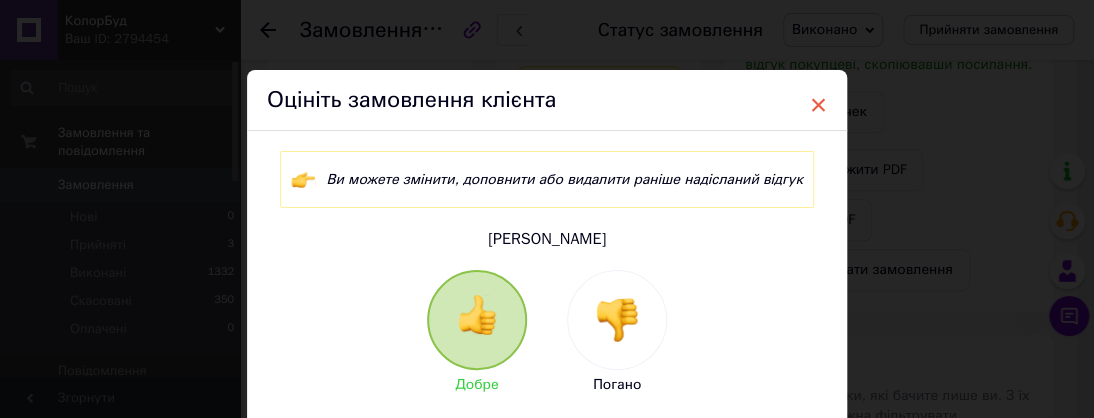 click on "×" at bounding box center [818, 105] 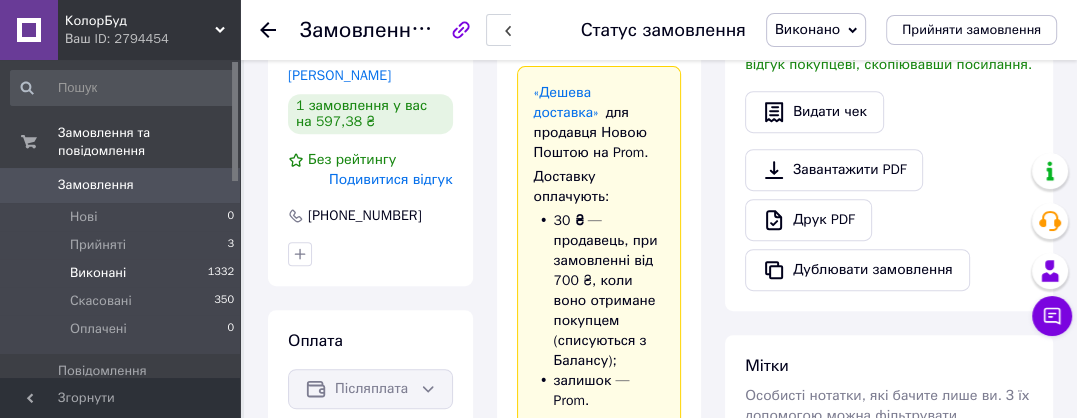 click on "Виконані 1332" at bounding box center (123, 273) 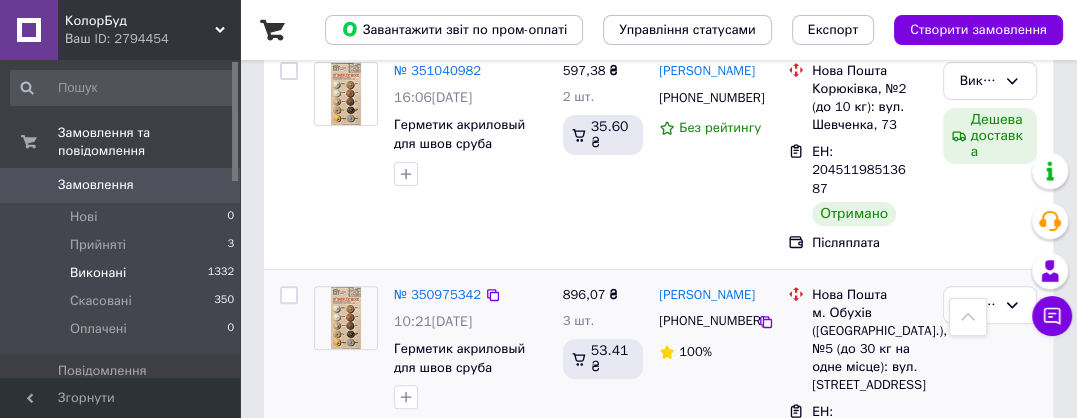 scroll, scrollTop: 600, scrollLeft: 0, axis: vertical 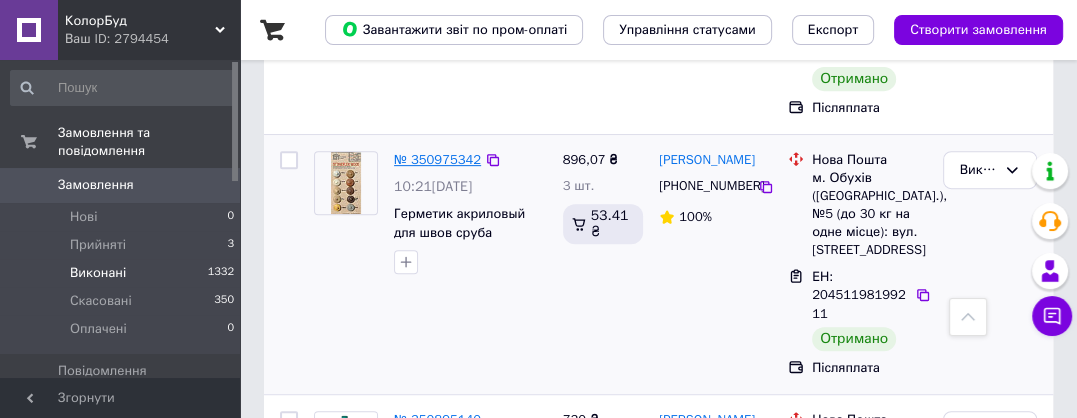click on "№ 350975342" at bounding box center (437, 159) 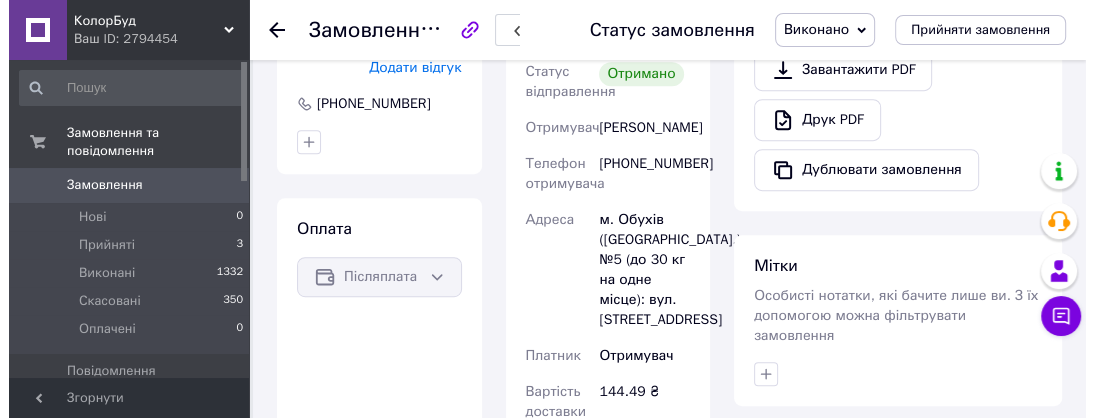 scroll, scrollTop: 600, scrollLeft: 0, axis: vertical 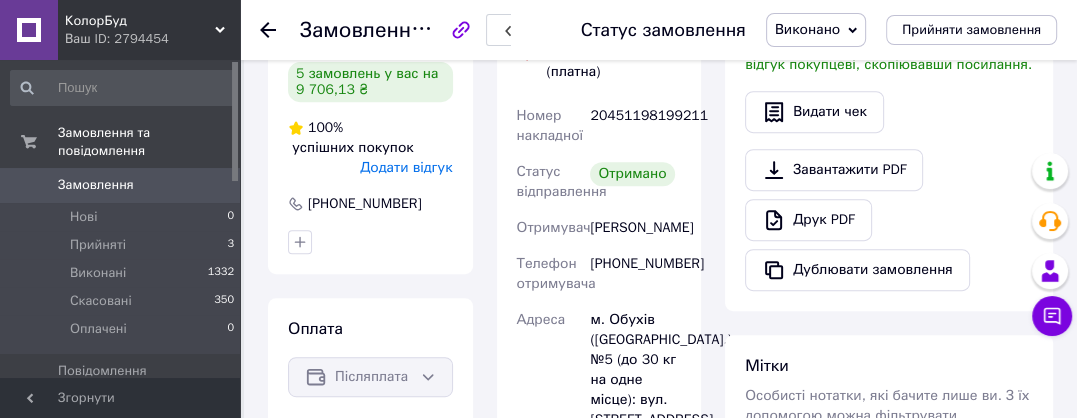 click on "Додати відгук" at bounding box center [406, 167] 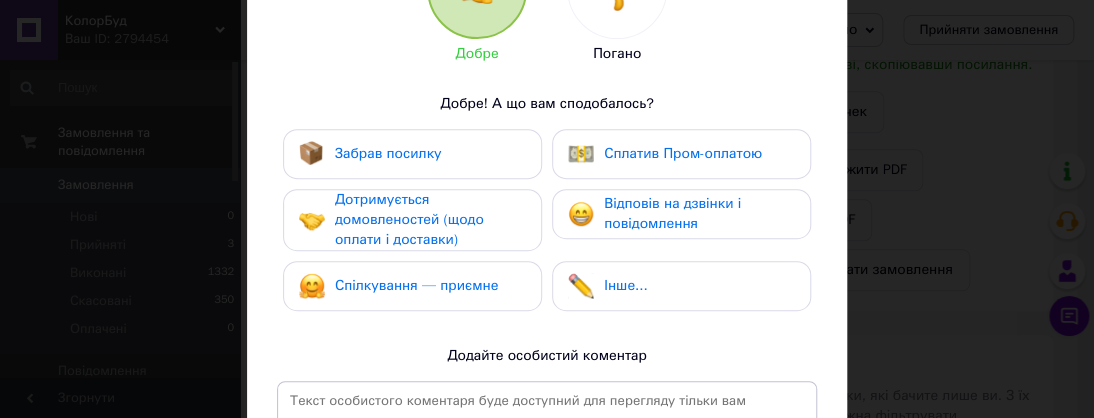 scroll, scrollTop: 300, scrollLeft: 0, axis: vertical 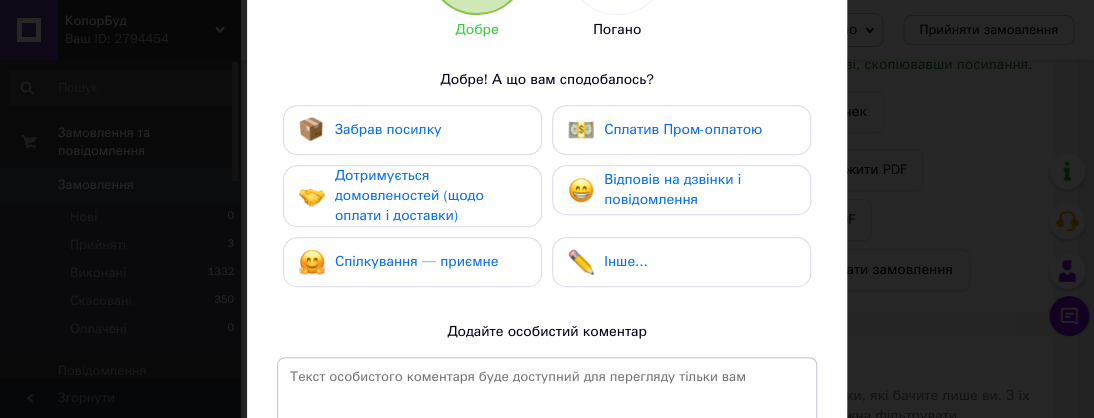 click on "Забрав посилку" at bounding box center [388, 129] 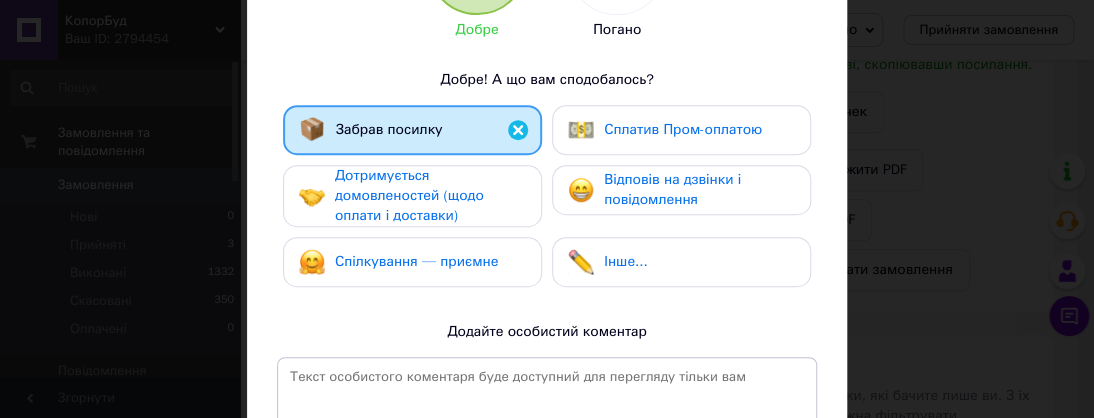 click on "Дотримується домовленостей (щодо оплати і доставки)" at bounding box center [409, 195] 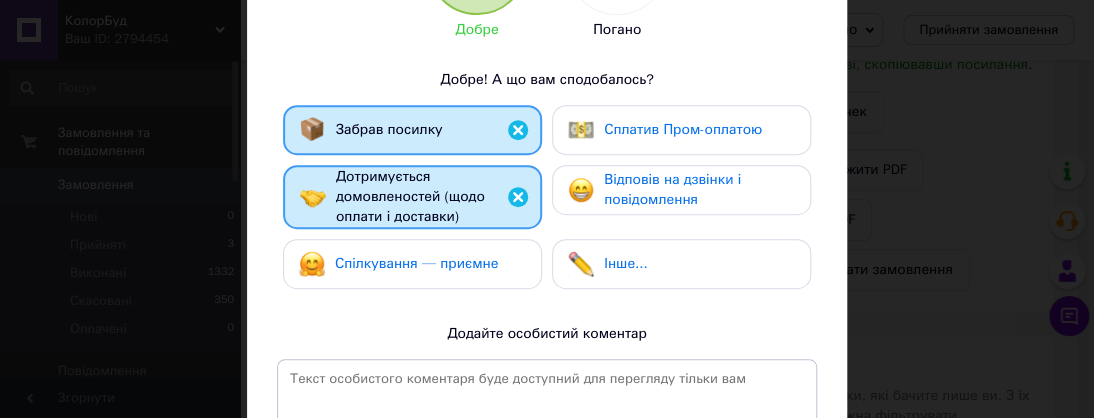 click on "Спілкування — приємне" at bounding box center [417, 263] 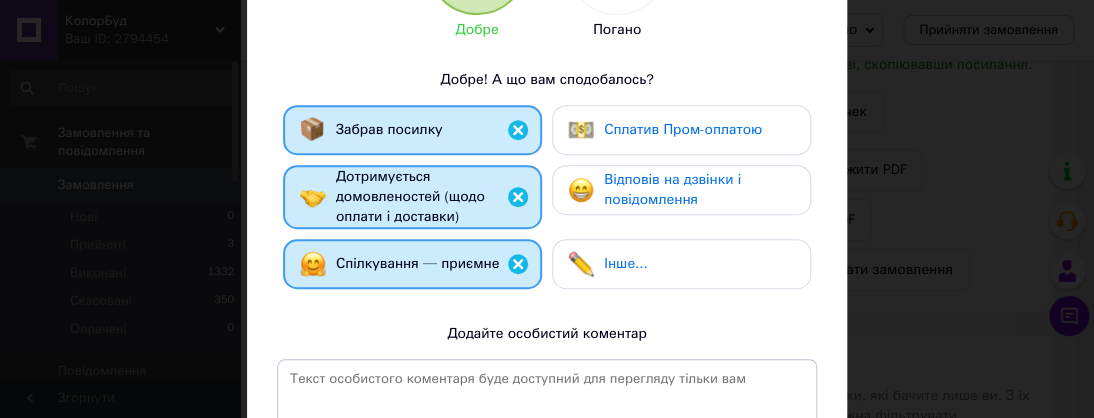 click on "Відповів на дзвінки і повідомлення" at bounding box center [699, 190] 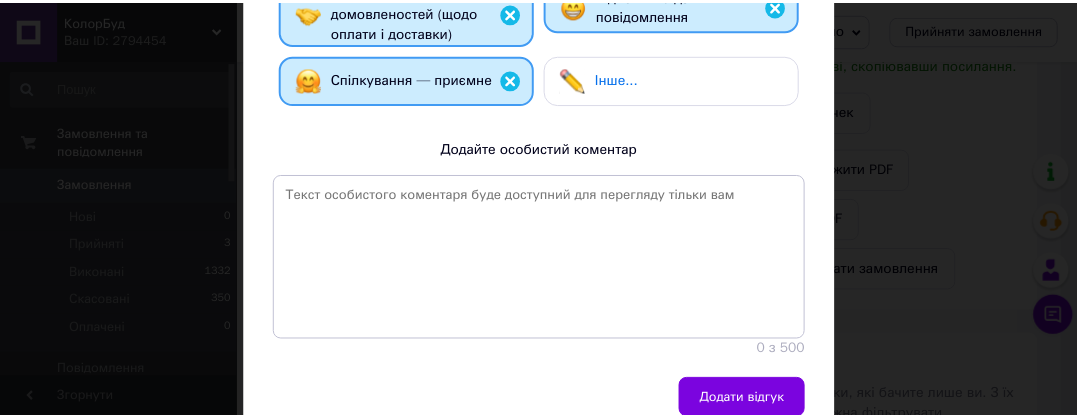 scroll, scrollTop: 574, scrollLeft: 0, axis: vertical 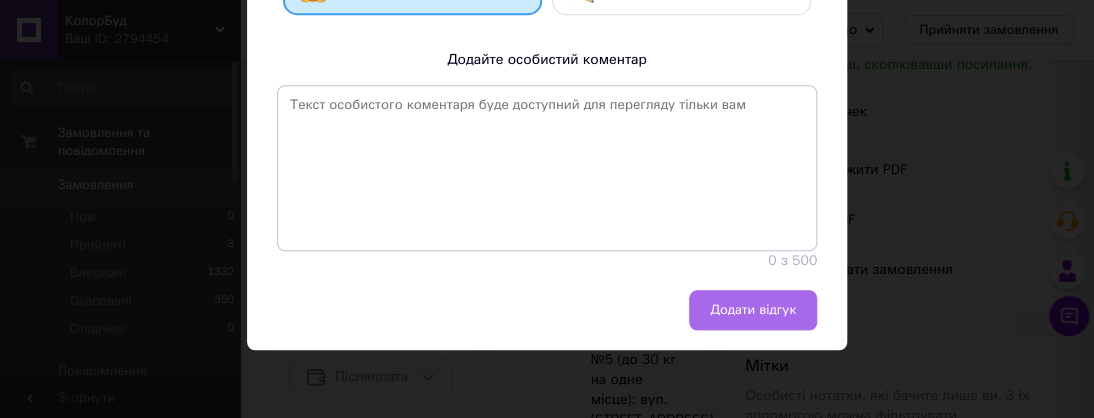 click on "Додати відгук" at bounding box center (753, 310) 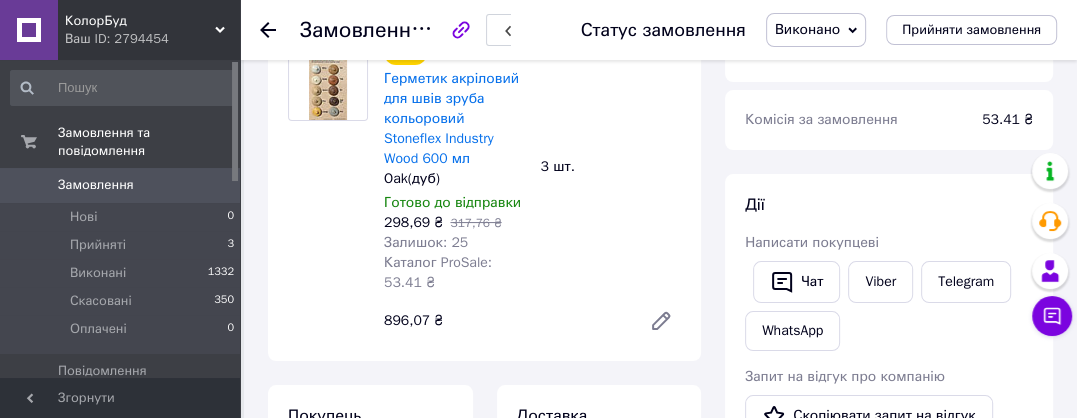 scroll, scrollTop: 130, scrollLeft: 0, axis: vertical 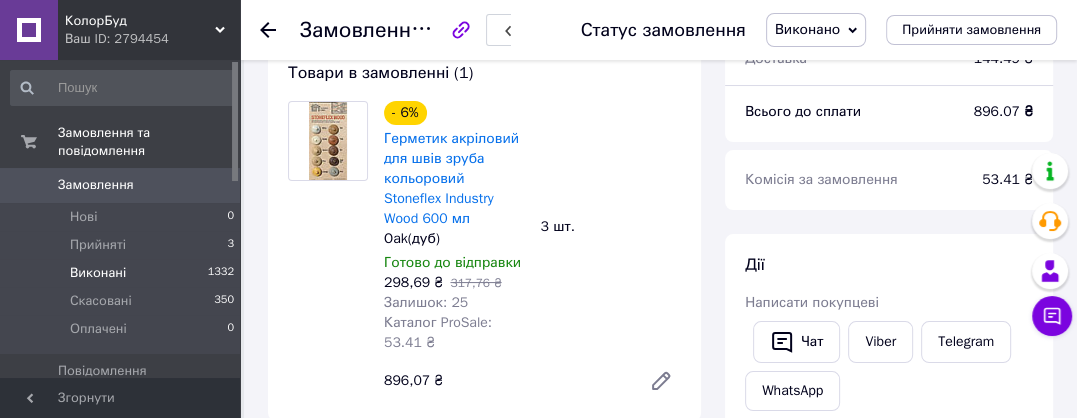 click on "Виконані" at bounding box center (98, 273) 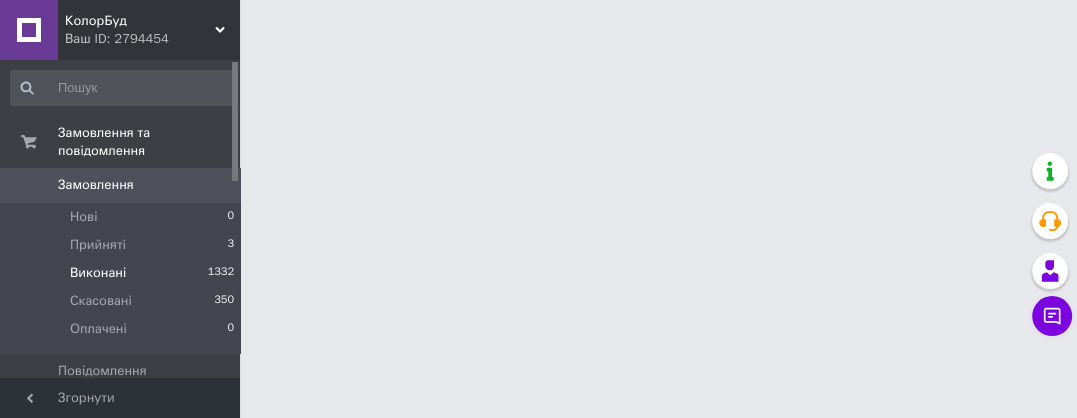 scroll, scrollTop: 0, scrollLeft: 0, axis: both 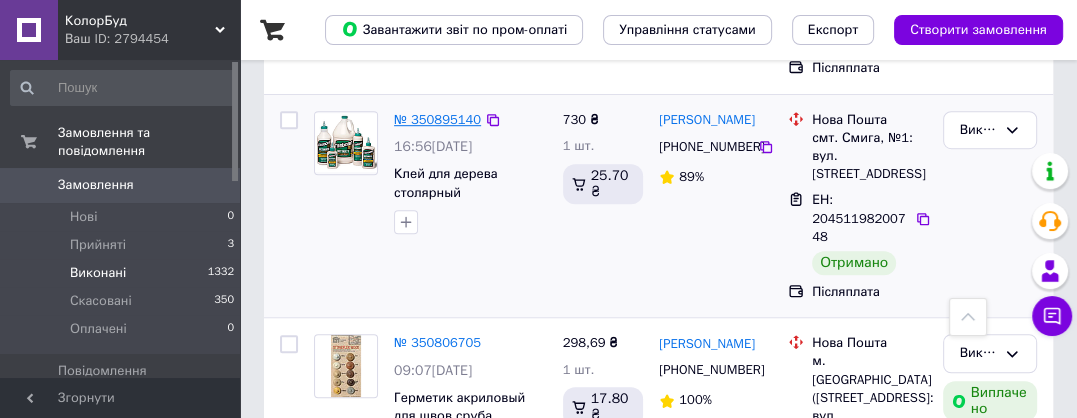 click on "№ 350895140" at bounding box center [437, 119] 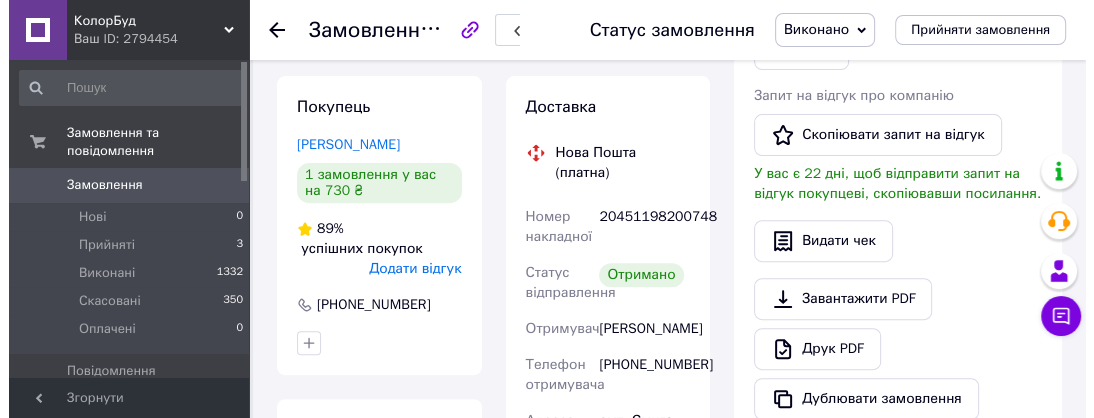 scroll, scrollTop: 500, scrollLeft: 0, axis: vertical 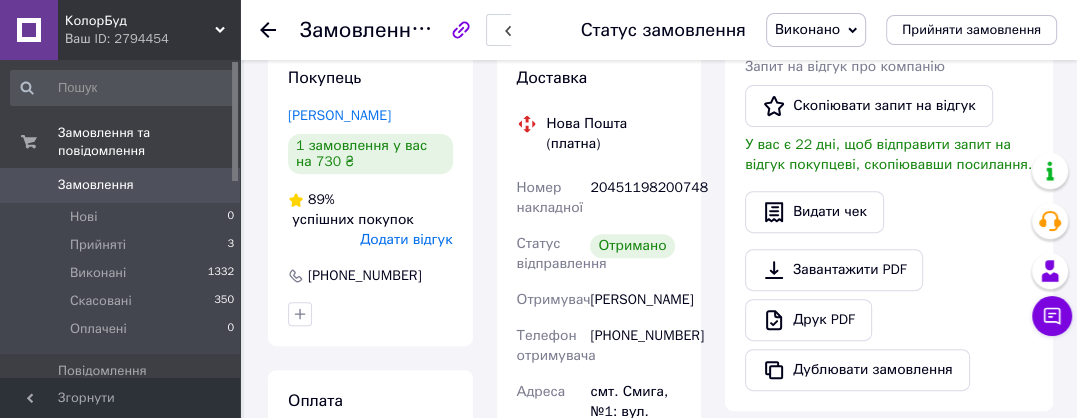 click on "Додати відгук" at bounding box center [406, 239] 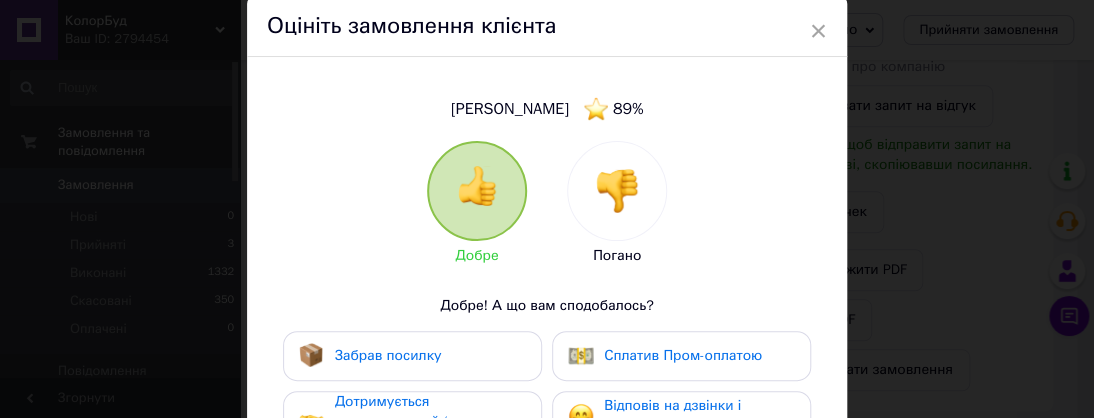 scroll, scrollTop: 100, scrollLeft: 0, axis: vertical 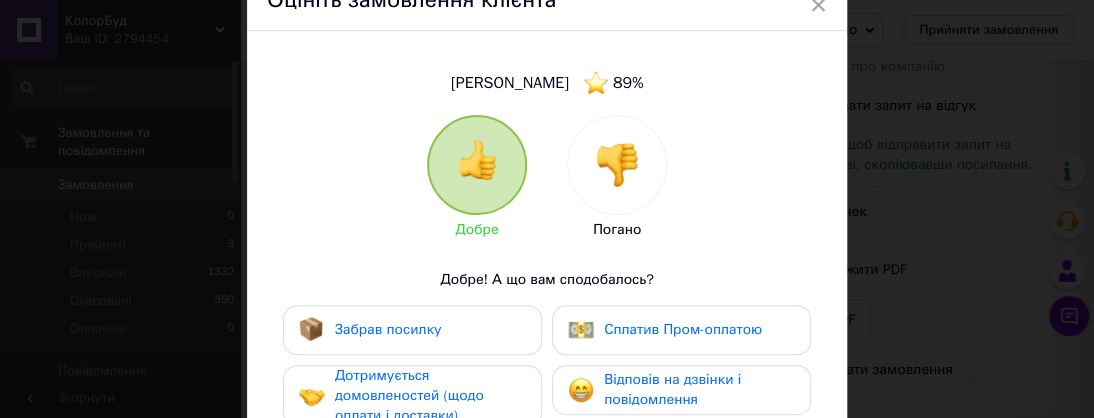 click on "Забрав посилку" at bounding box center (388, 329) 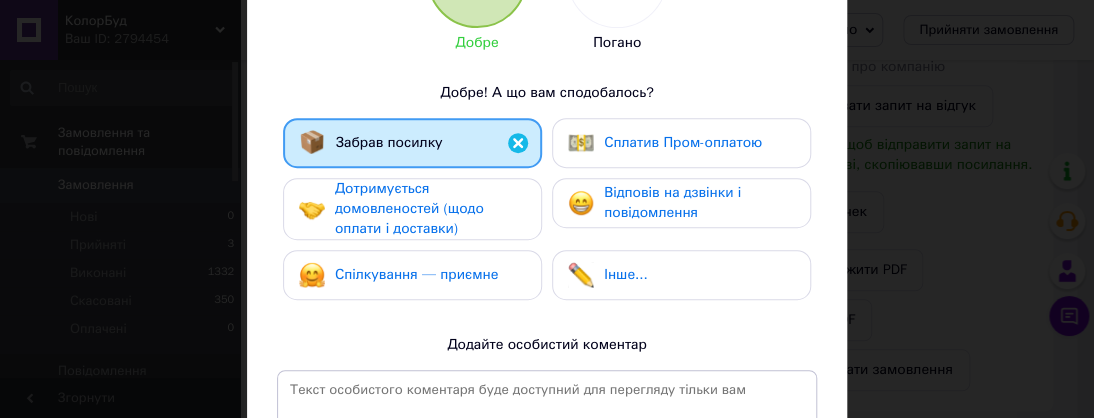 scroll, scrollTop: 300, scrollLeft: 0, axis: vertical 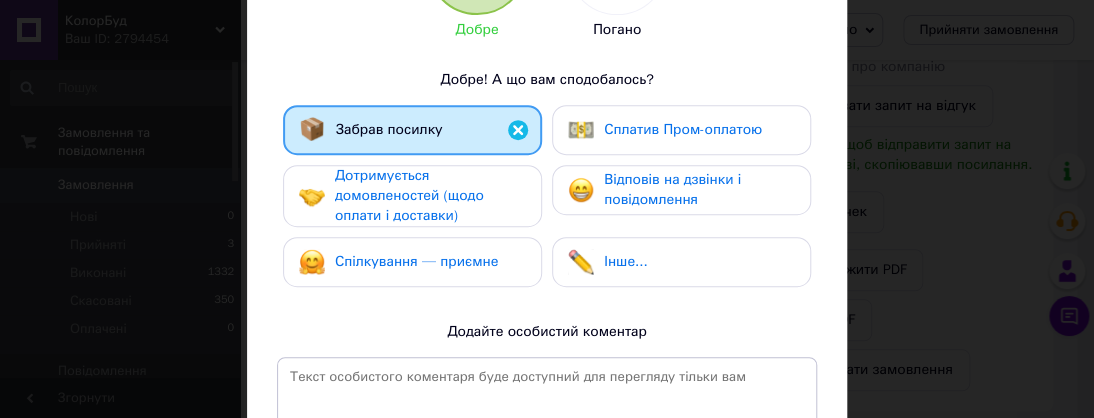 click on "Дотримується домовленостей (щодо оплати і доставки)" at bounding box center [409, 195] 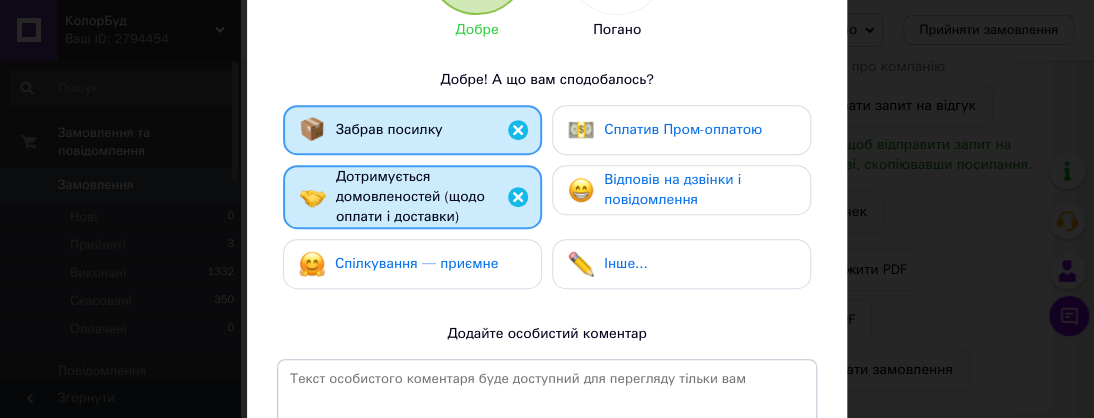 click on "Спілкування — приємне" at bounding box center [417, 263] 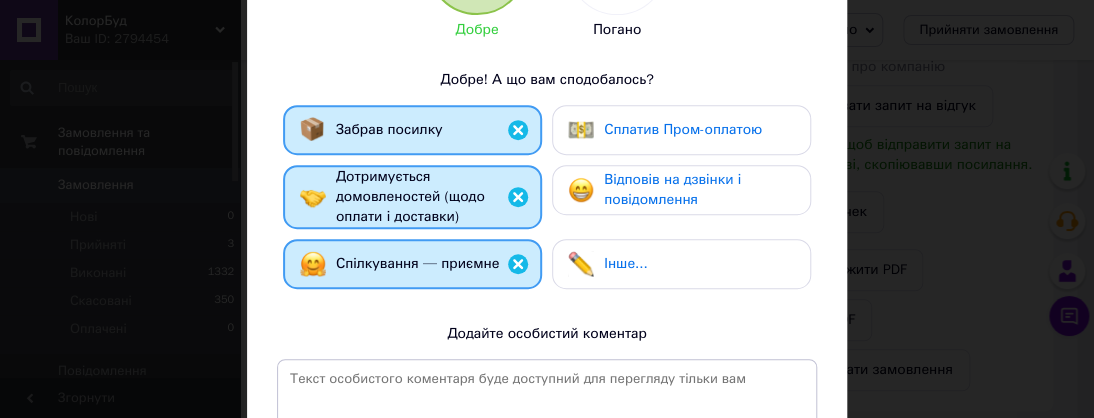 click on "Відповів на дзвінки і повідомлення" at bounding box center (672, 189) 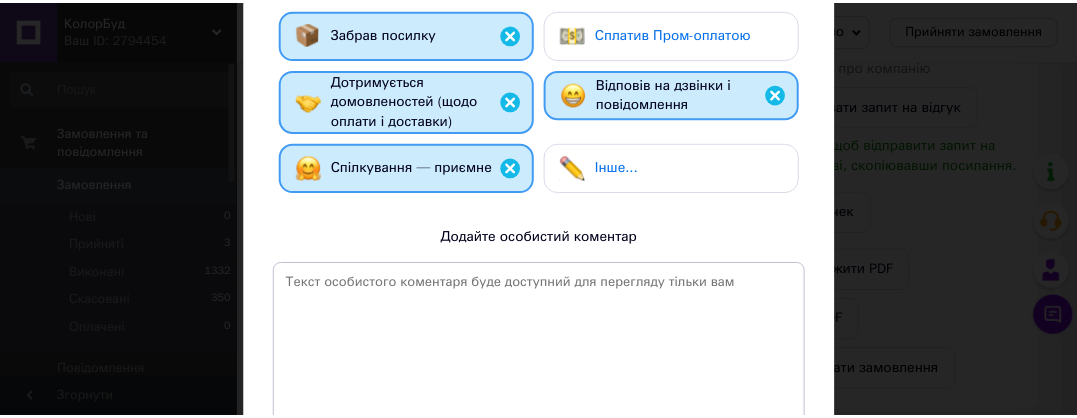 scroll, scrollTop: 574, scrollLeft: 0, axis: vertical 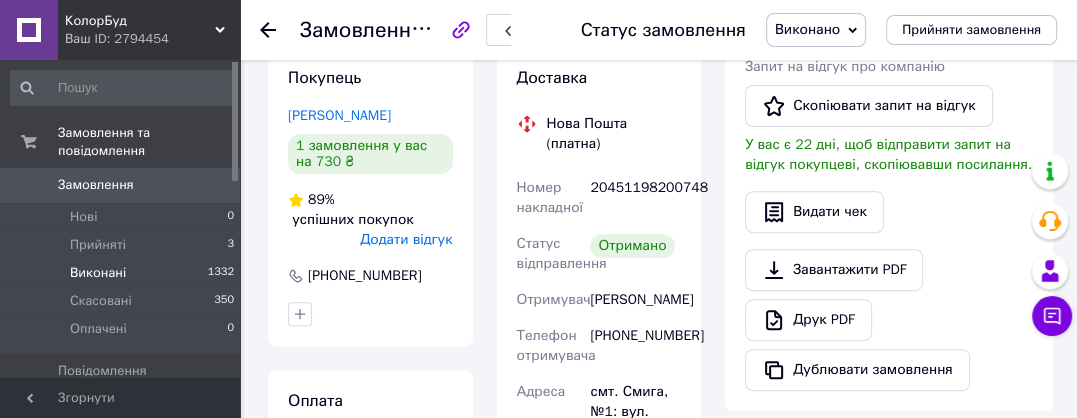 click on "Виконані" at bounding box center (98, 273) 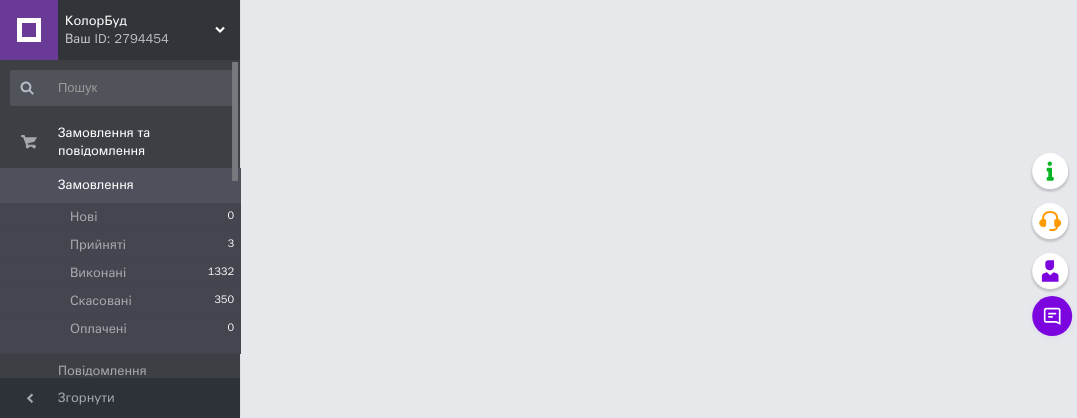 scroll, scrollTop: 0, scrollLeft: 0, axis: both 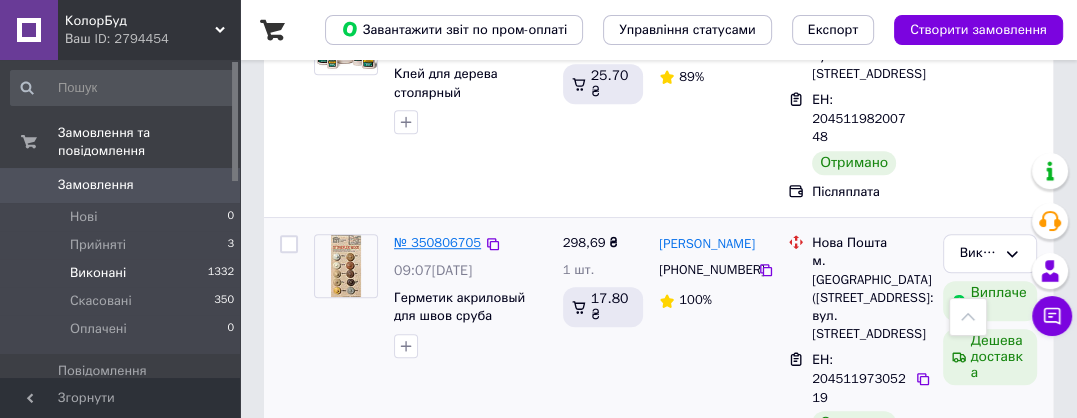 click on "№ 350806705" at bounding box center (437, 242) 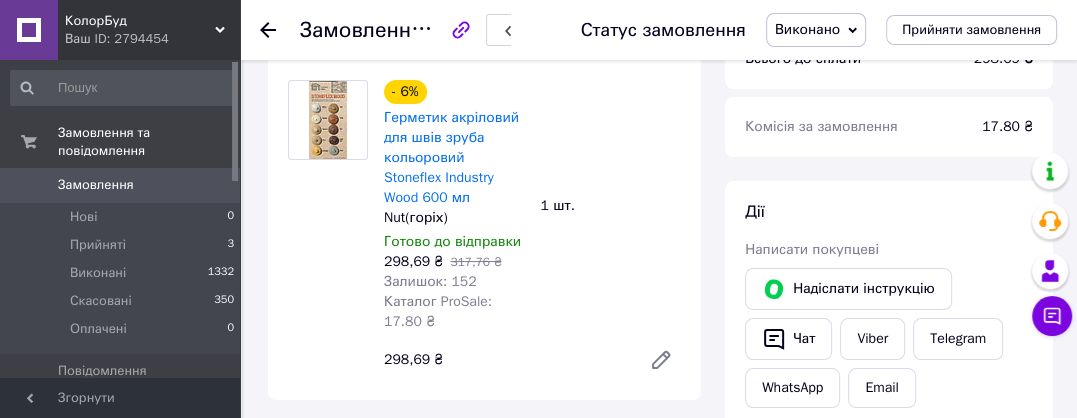 scroll, scrollTop: 115, scrollLeft: 0, axis: vertical 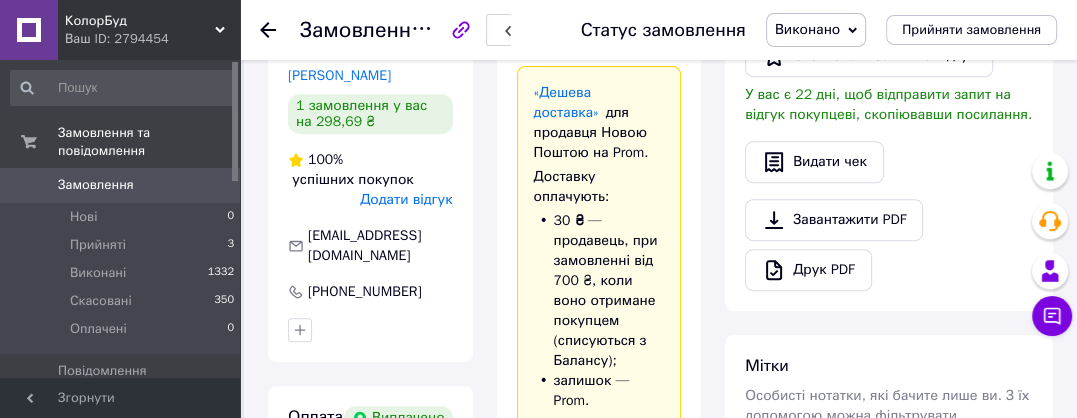 click on "Додати відгук" at bounding box center [406, 199] 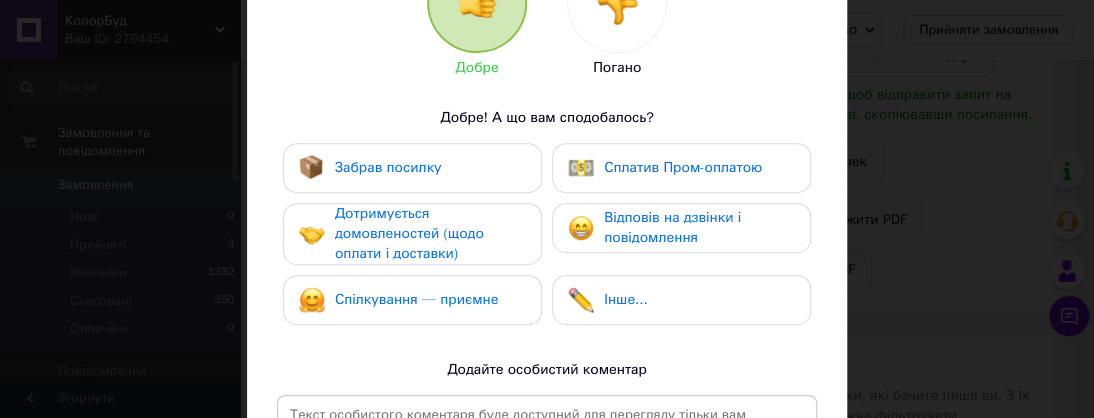 scroll, scrollTop: 300, scrollLeft: 0, axis: vertical 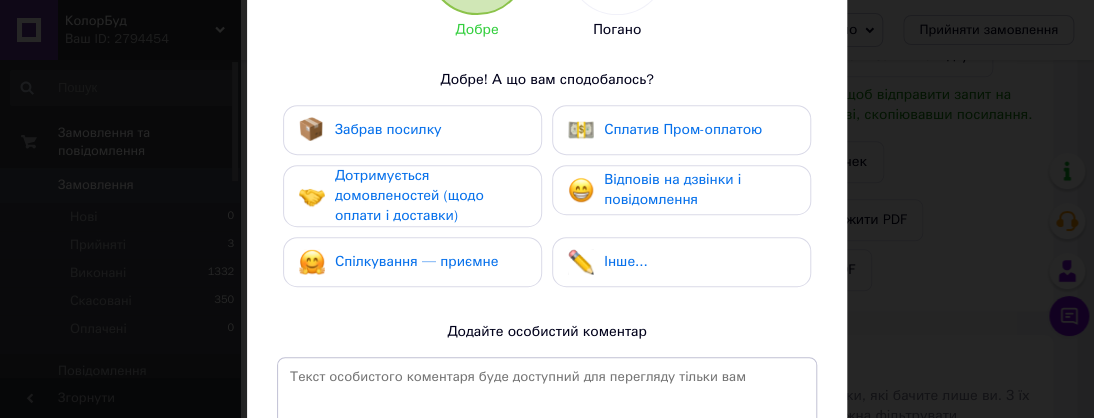 click on "Забрав посилку" at bounding box center (412, 130) 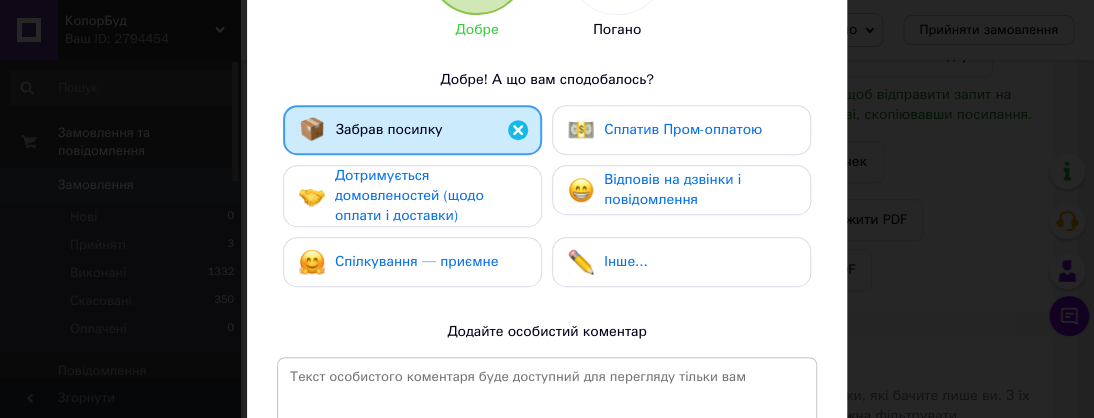 drag, startPoint x: 424, startPoint y: 186, endPoint x: 492, endPoint y: 182, distance: 68.117546 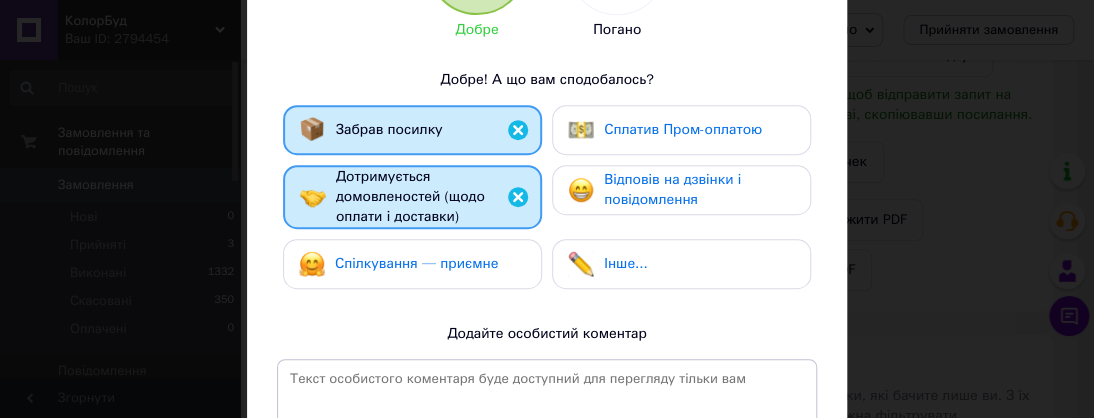 click on "Сплатив Пром-оплатою" at bounding box center [683, 129] 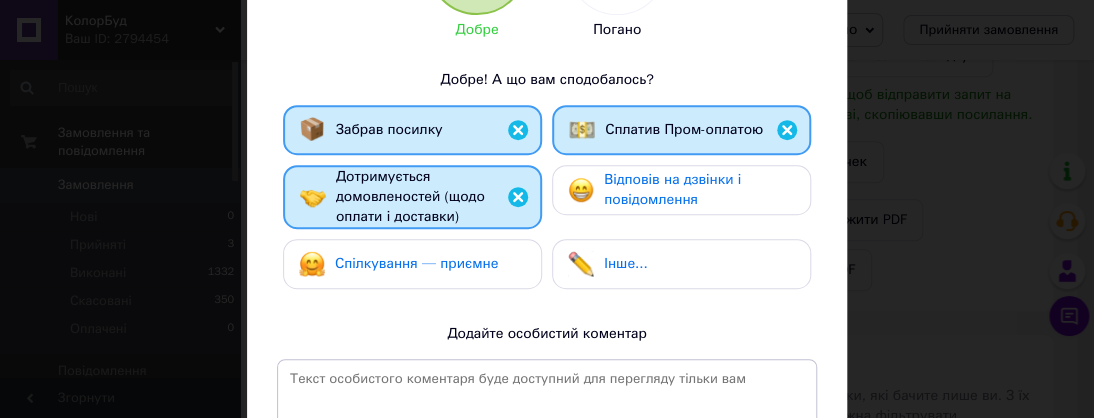 click on "Спілкування — приємне" at bounding box center (417, 263) 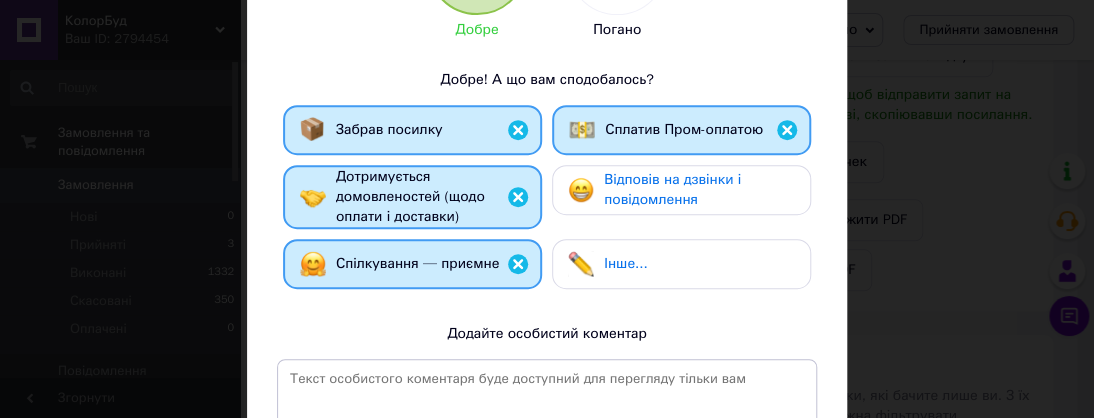 click on "Відповів на дзвінки і повідомлення" at bounding box center (672, 189) 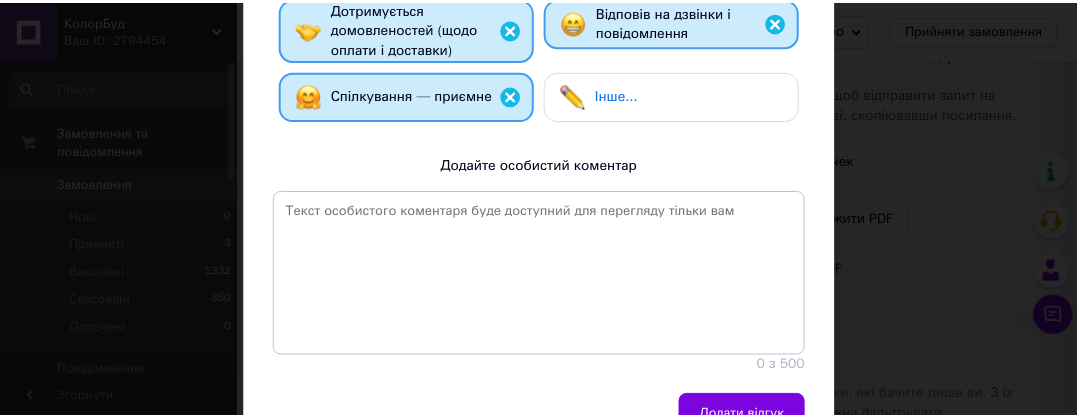 scroll, scrollTop: 574, scrollLeft: 0, axis: vertical 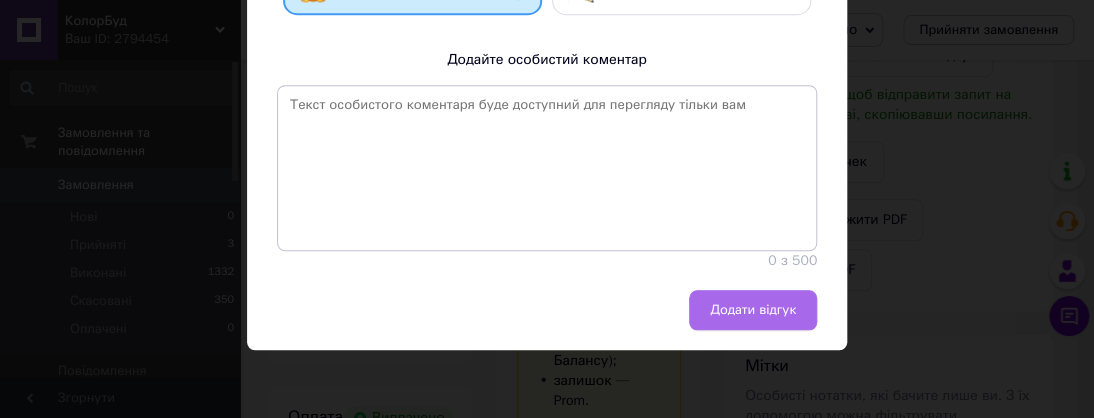 click on "Додати відгук" at bounding box center (753, 310) 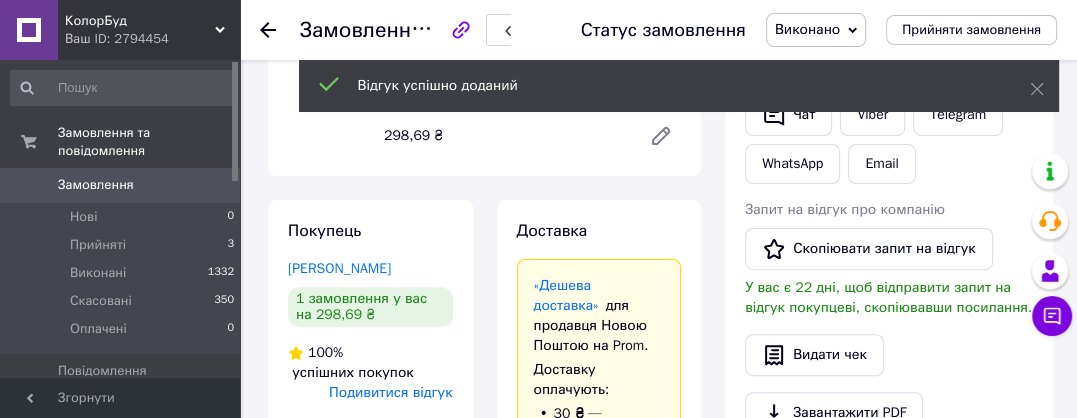 scroll, scrollTop: 400, scrollLeft: 0, axis: vertical 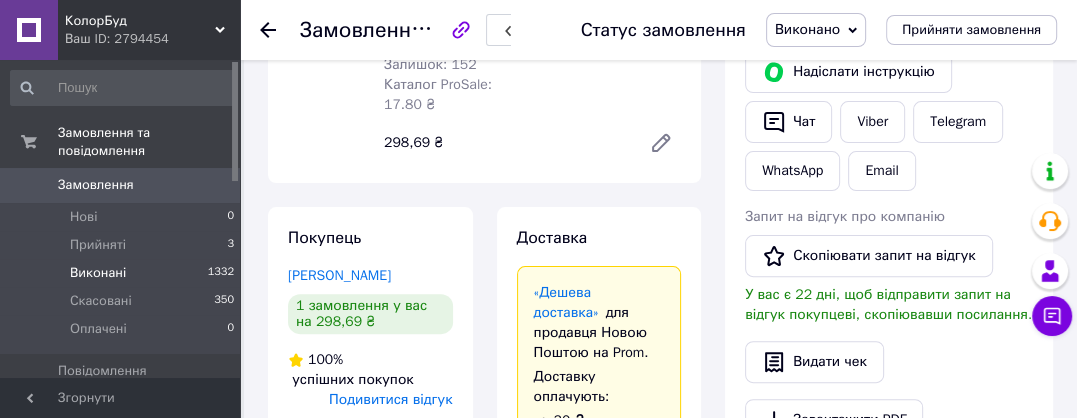 click on "Виконані" at bounding box center [98, 273] 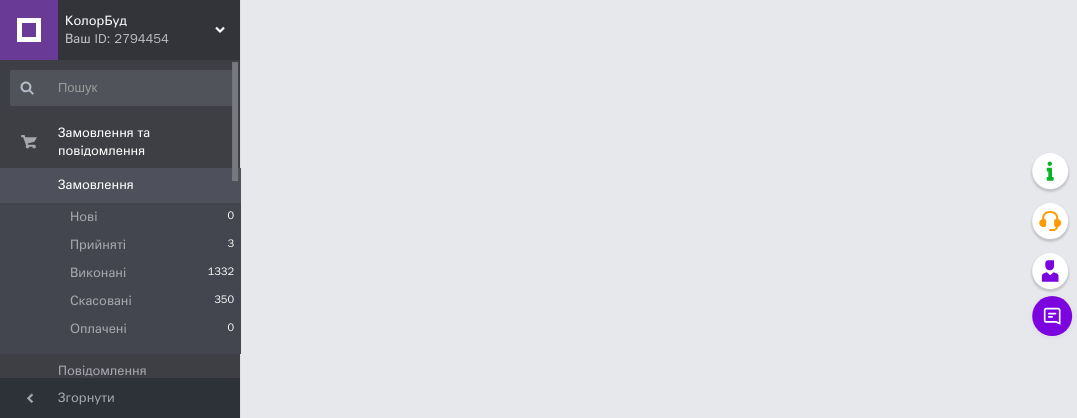 scroll, scrollTop: 0, scrollLeft: 0, axis: both 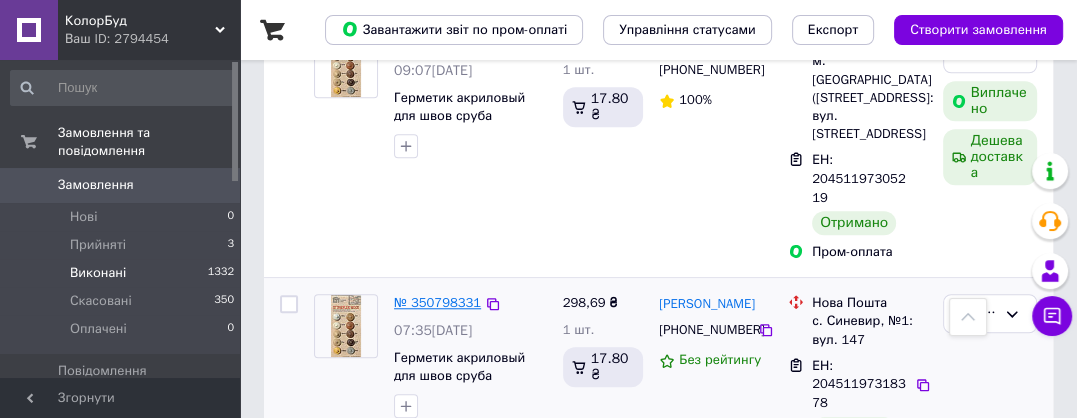 click on "№ 350798331" at bounding box center (437, 302) 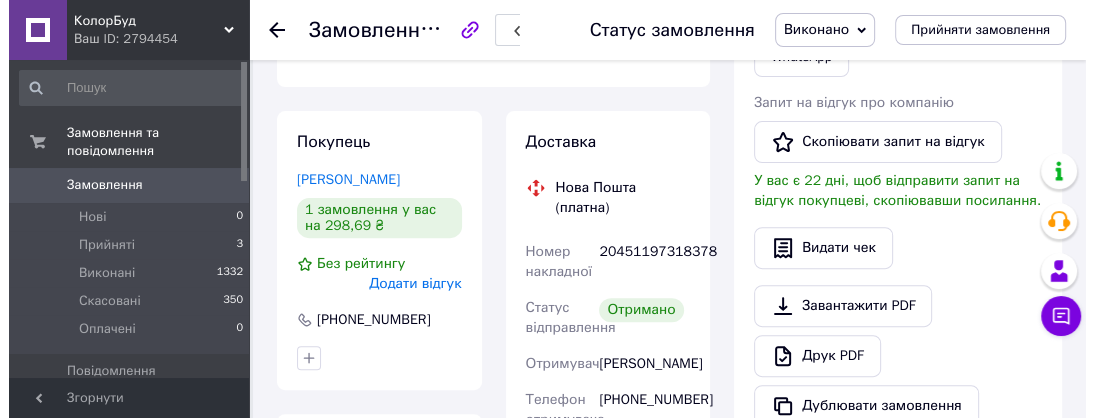 scroll, scrollTop: 500, scrollLeft: 0, axis: vertical 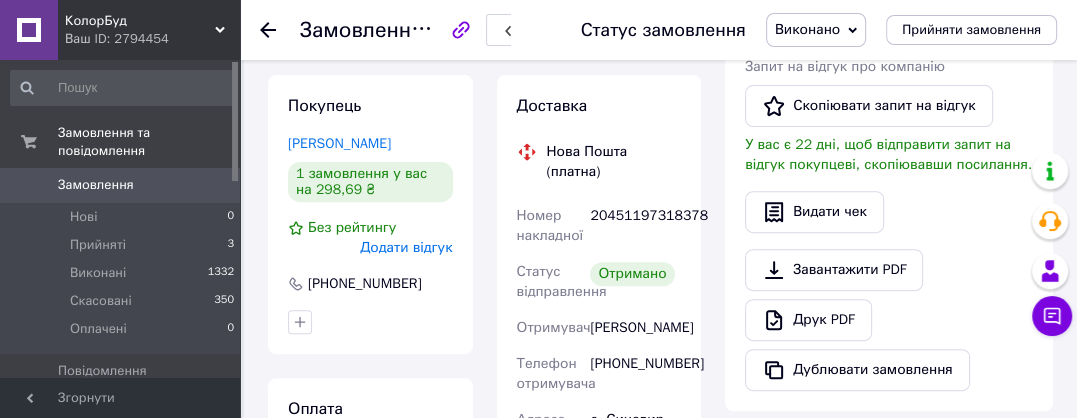 click on "Додати відгук" at bounding box center [406, 247] 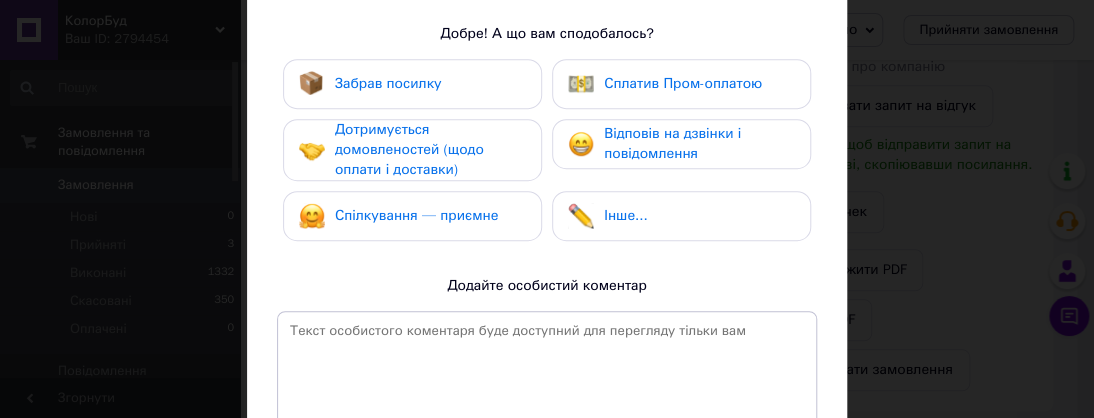 scroll, scrollTop: 400, scrollLeft: 0, axis: vertical 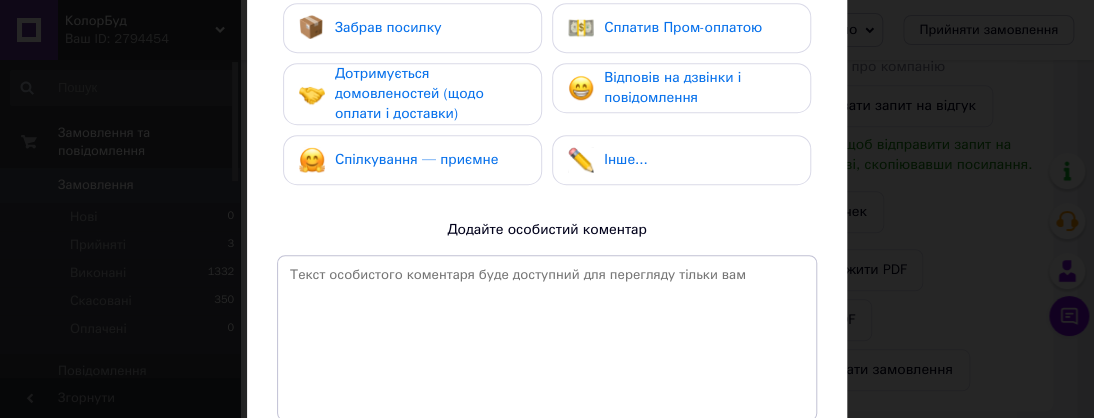 click on "Забрав посилку" at bounding box center [388, 27] 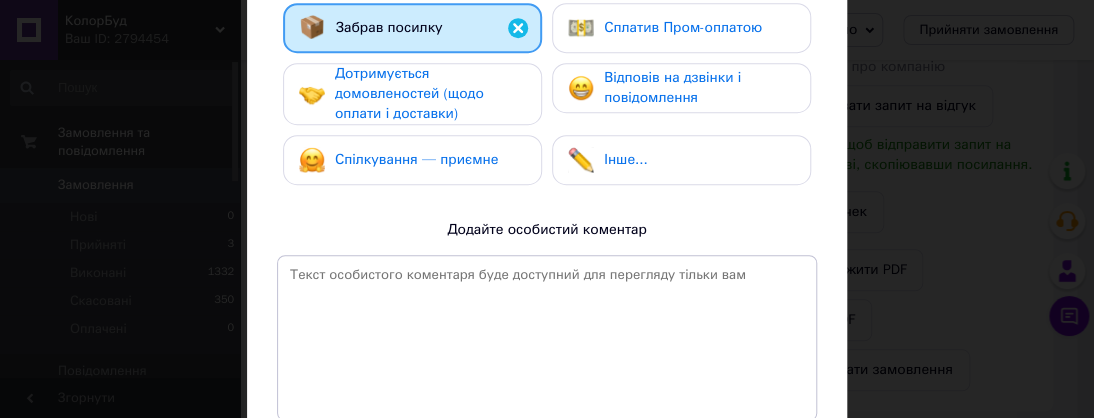 click on "Дотримується домовленостей (щодо оплати і доставки)" at bounding box center [409, 93] 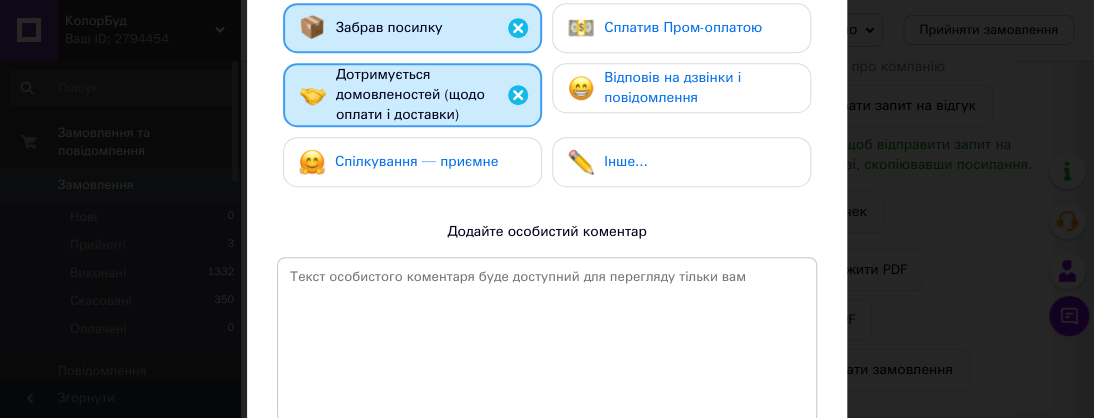 click on "Спілкування — приємне" at bounding box center [399, 162] 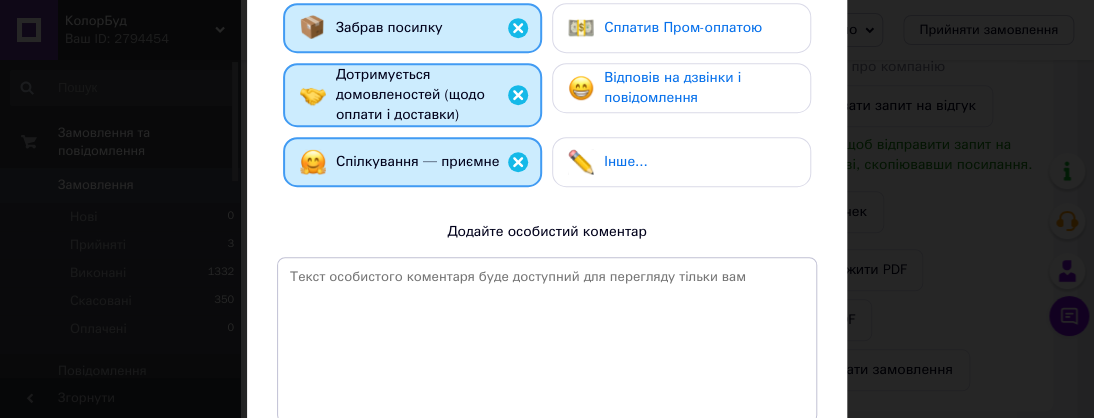 click on "Відповів на дзвінки і повідомлення" at bounding box center [672, 87] 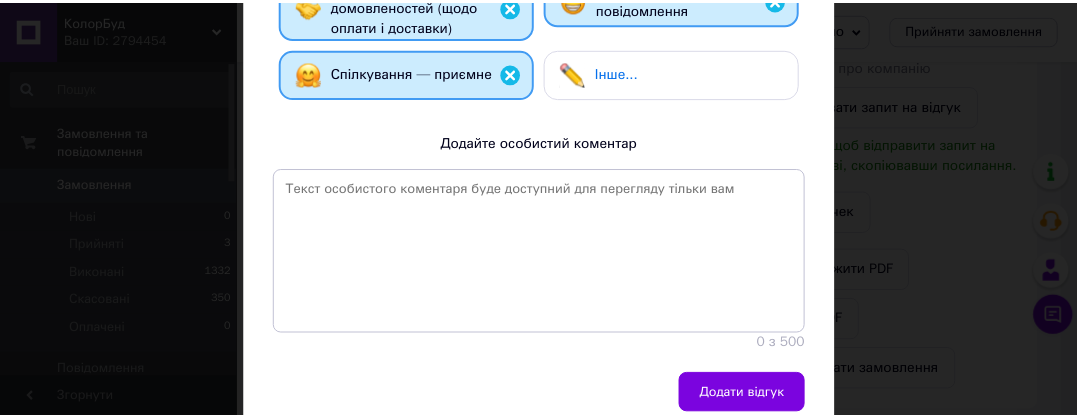 scroll, scrollTop: 500, scrollLeft: 0, axis: vertical 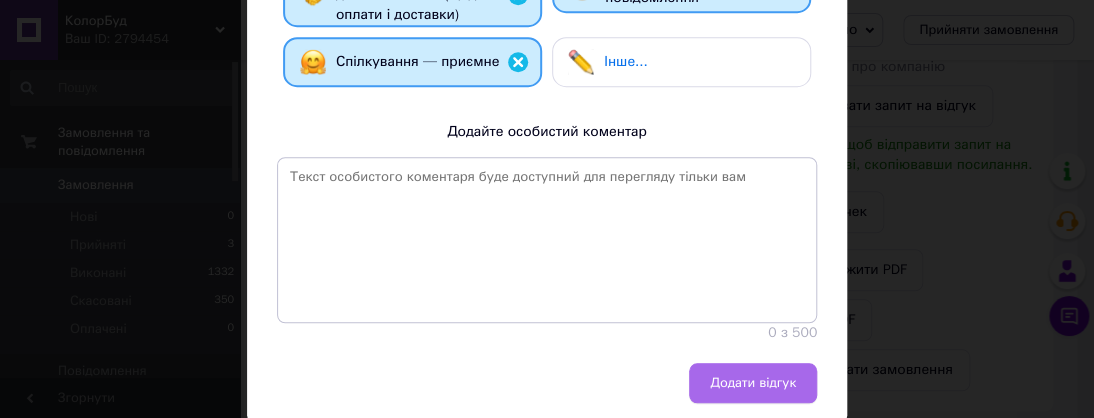 click on "Додати відгук" at bounding box center (753, 383) 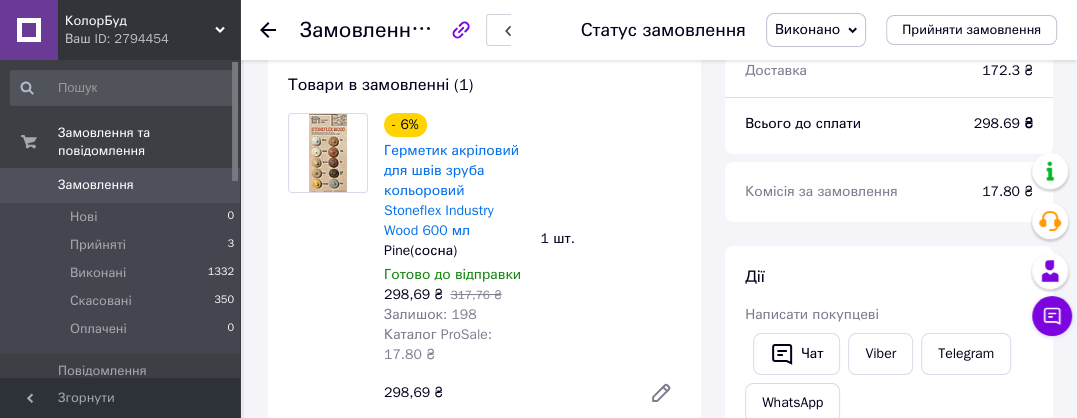 scroll, scrollTop: 98, scrollLeft: 0, axis: vertical 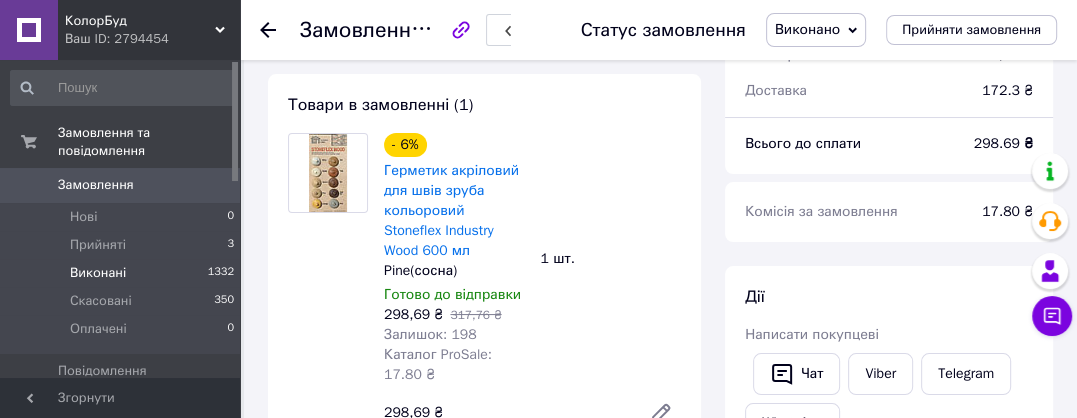 click on "Виконані" at bounding box center [98, 273] 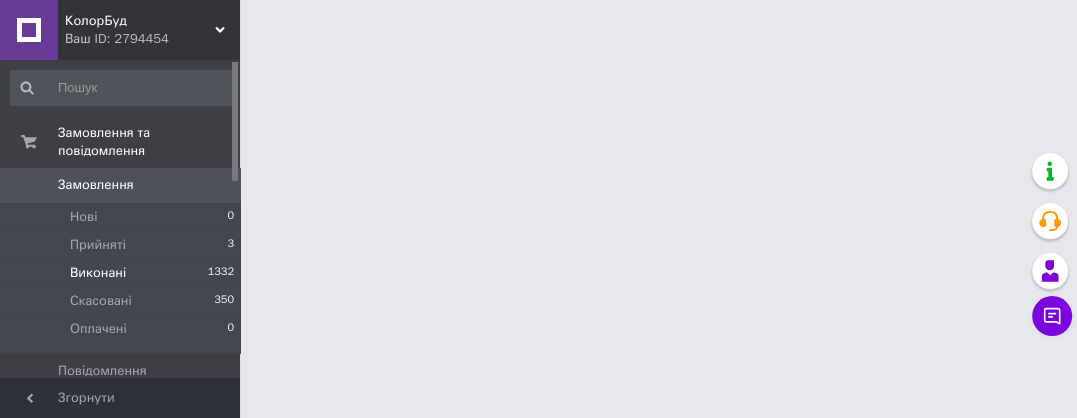 scroll, scrollTop: 0, scrollLeft: 0, axis: both 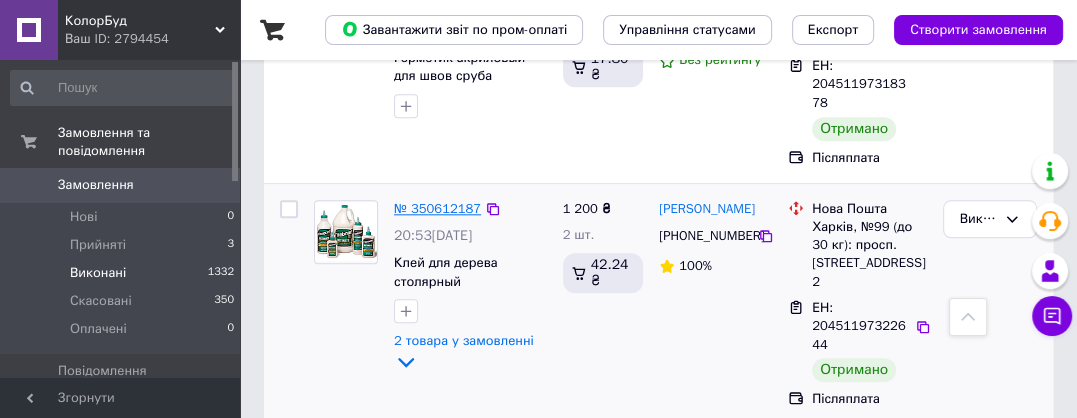 click on "№ 350612187" at bounding box center (437, 208) 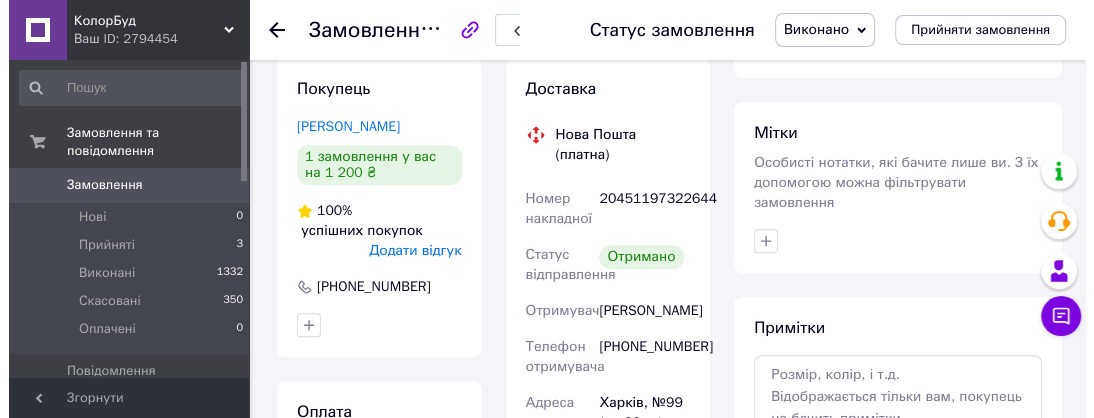 scroll, scrollTop: 800, scrollLeft: 0, axis: vertical 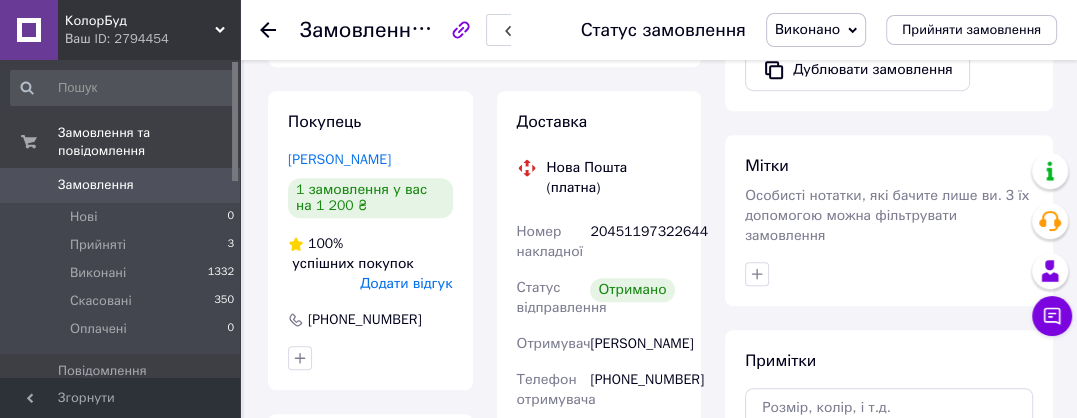 click on "Додати відгук" at bounding box center (406, 283) 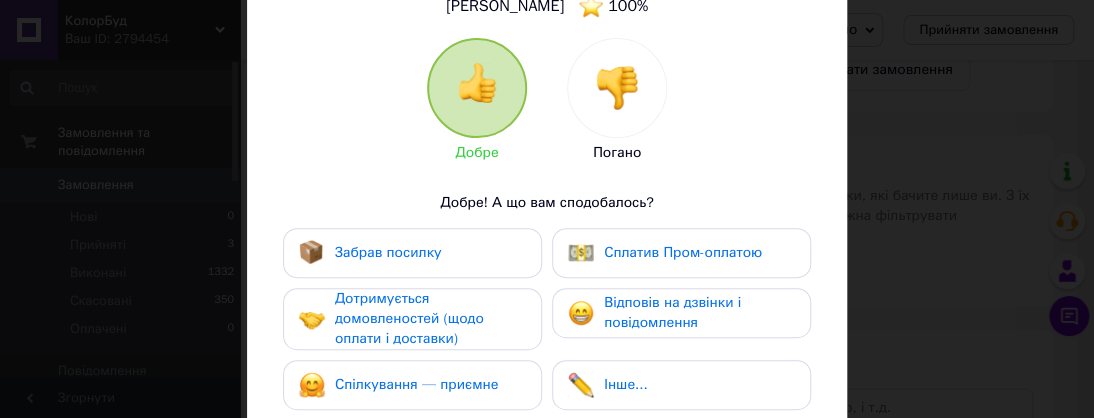 scroll, scrollTop: 200, scrollLeft: 0, axis: vertical 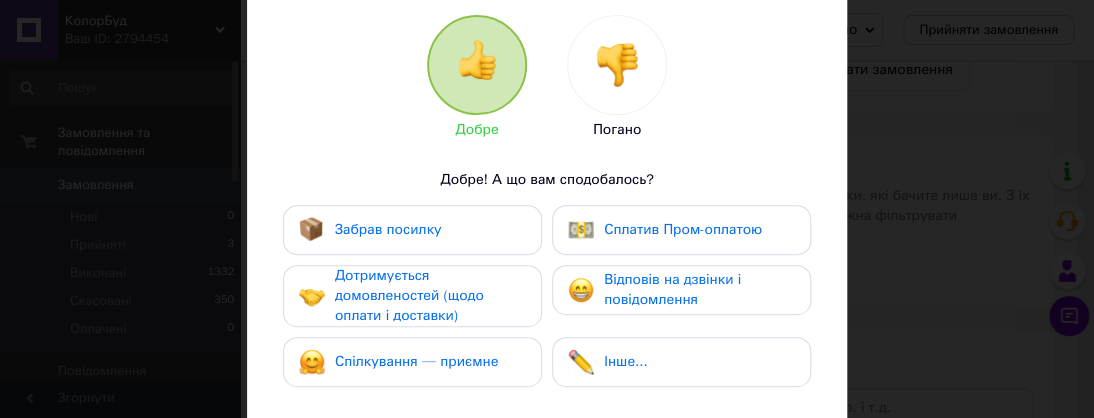 click on "Забрав посилку" at bounding box center (388, 229) 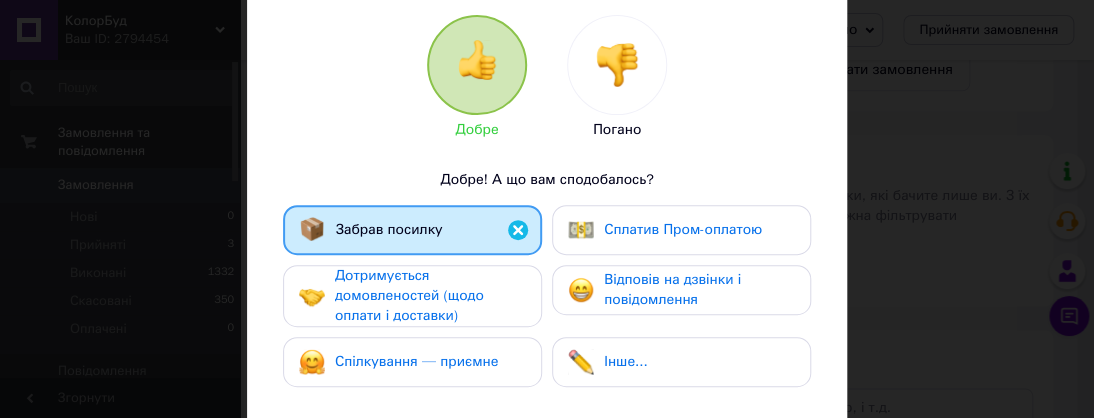 click on "Дотримується домовленостей (щодо оплати і доставки)" at bounding box center (409, 295) 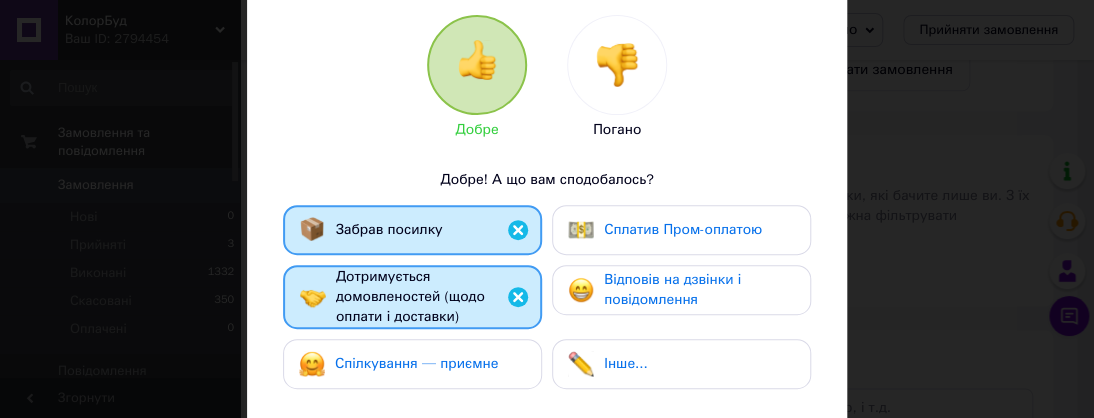 click on "Спілкування — приємне" at bounding box center (417, 363) 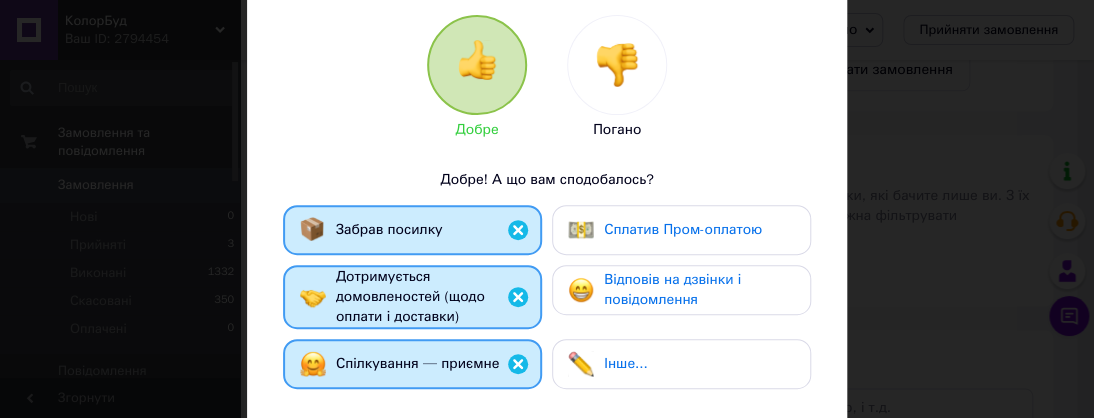 scroll, scrollTop: 100, scrollLeft: 0, axis: vertical 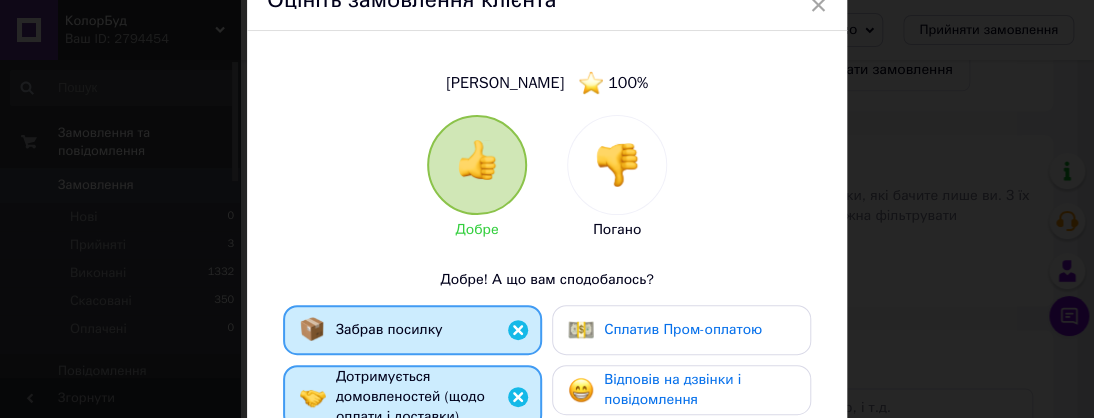 click on "Відповів на дзвінки і повідомлення" at bounding box center [672, 389] 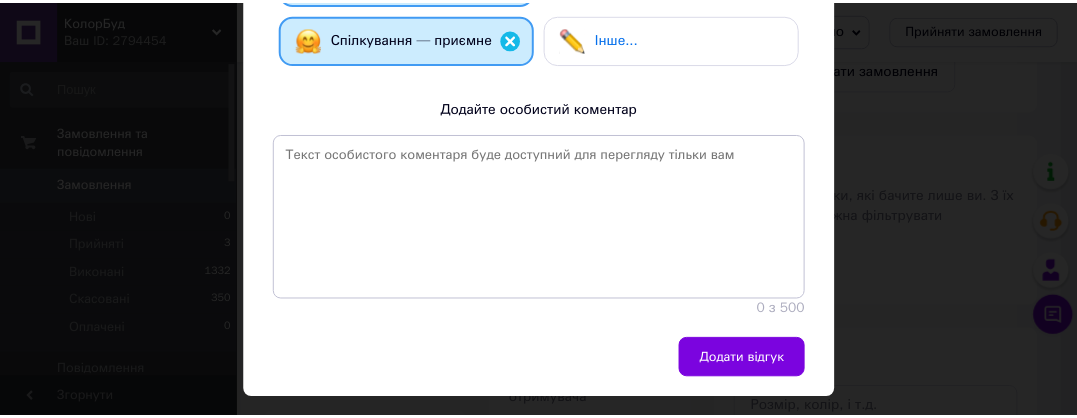 scroll, scrollTop: 574, scrollLeft: 0, axis: vertical 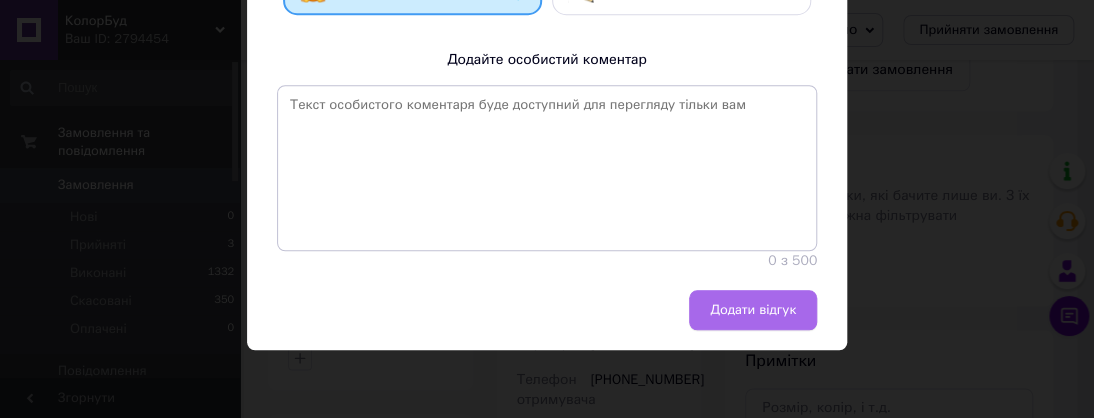click on "Додати відгук" at bounding box center (753, 310) 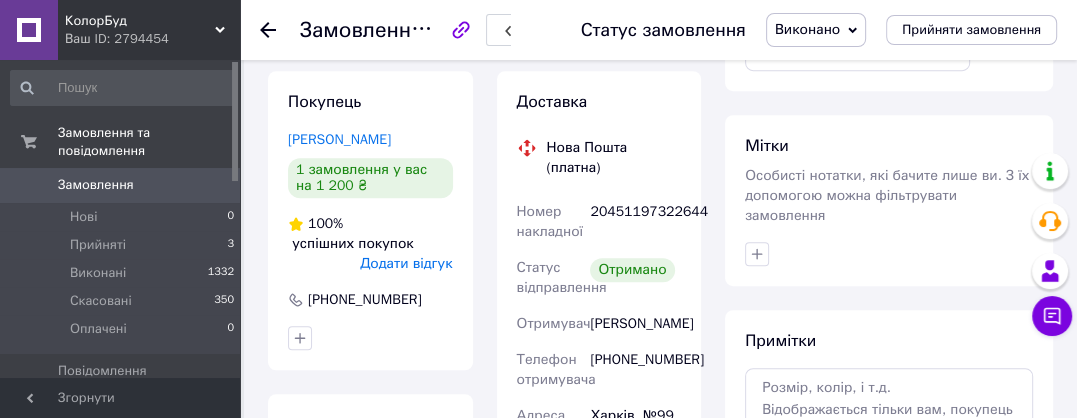 scroll, scrollTop: 800, scrollLeft: 0, axis: vertical 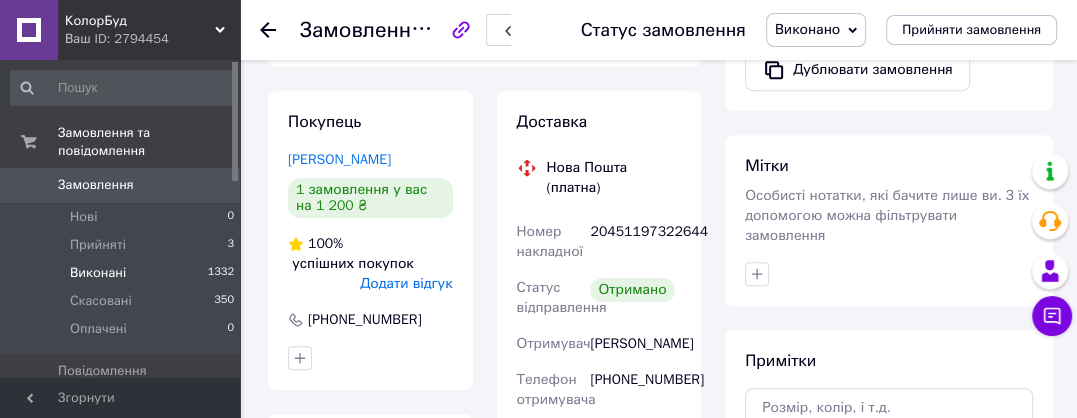 click on "Виконані" at bounding box center [98, 273] 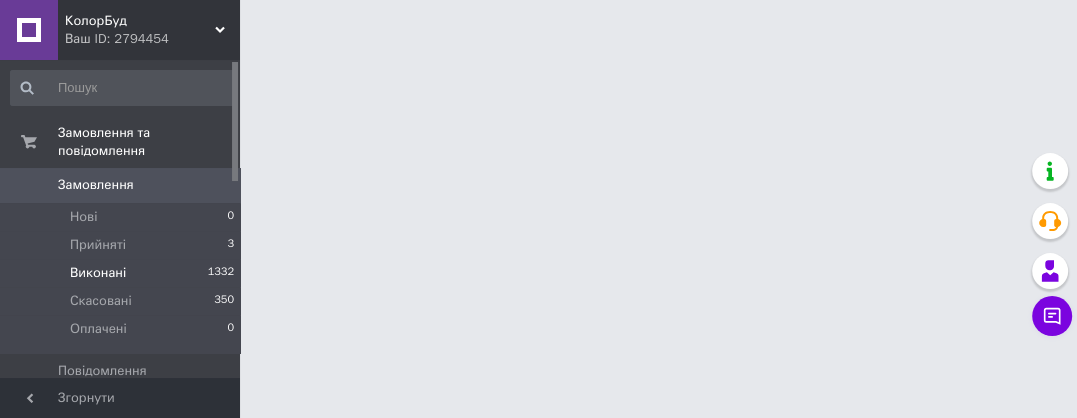 scroll, scrollTop: 0, scrollLeft: 0, axis: both 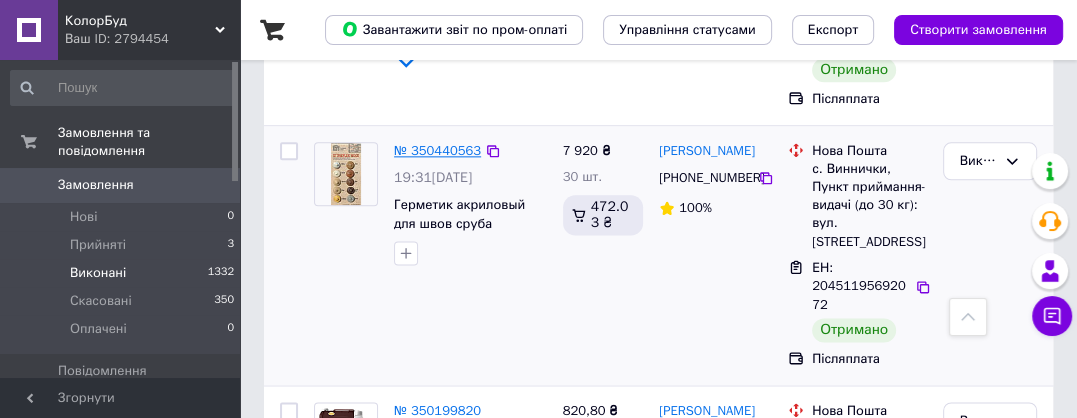 click on "№ 350440563" at bounding box center (437, 150) 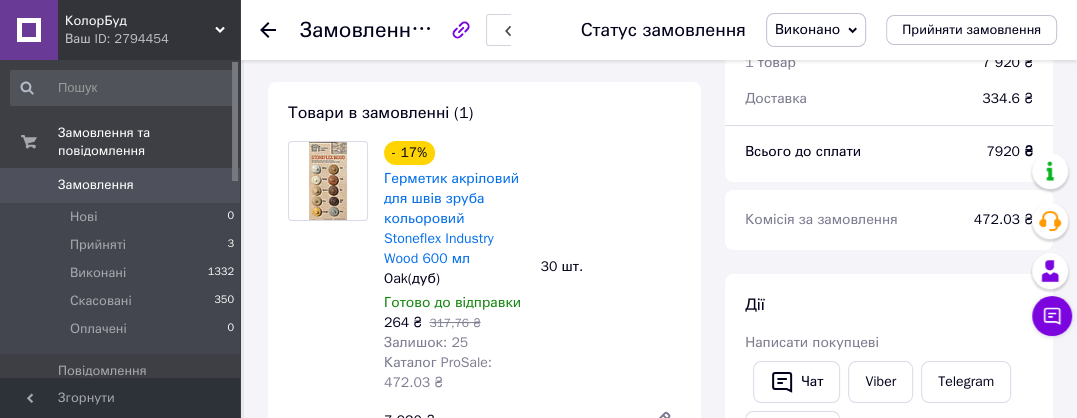 scroll, scrollTop: 0, scrollLeft: 0, axis: both 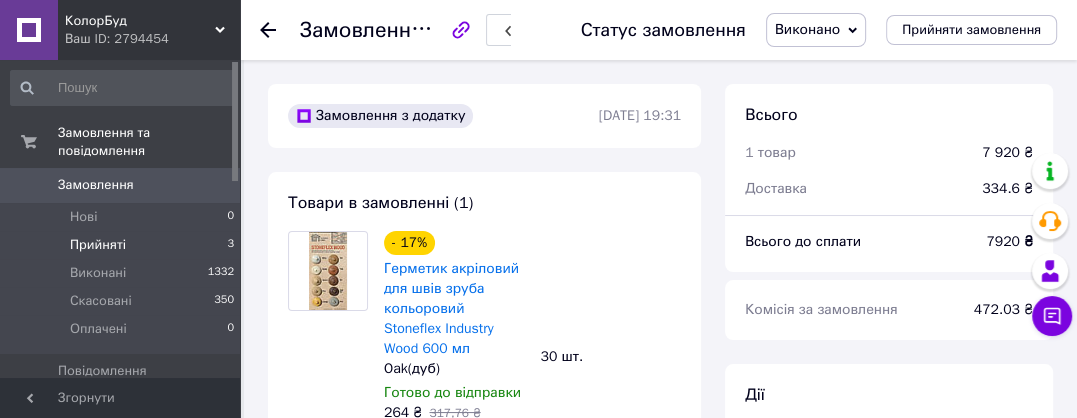 click on "Прийняті" at bounding box center (98, 245) 